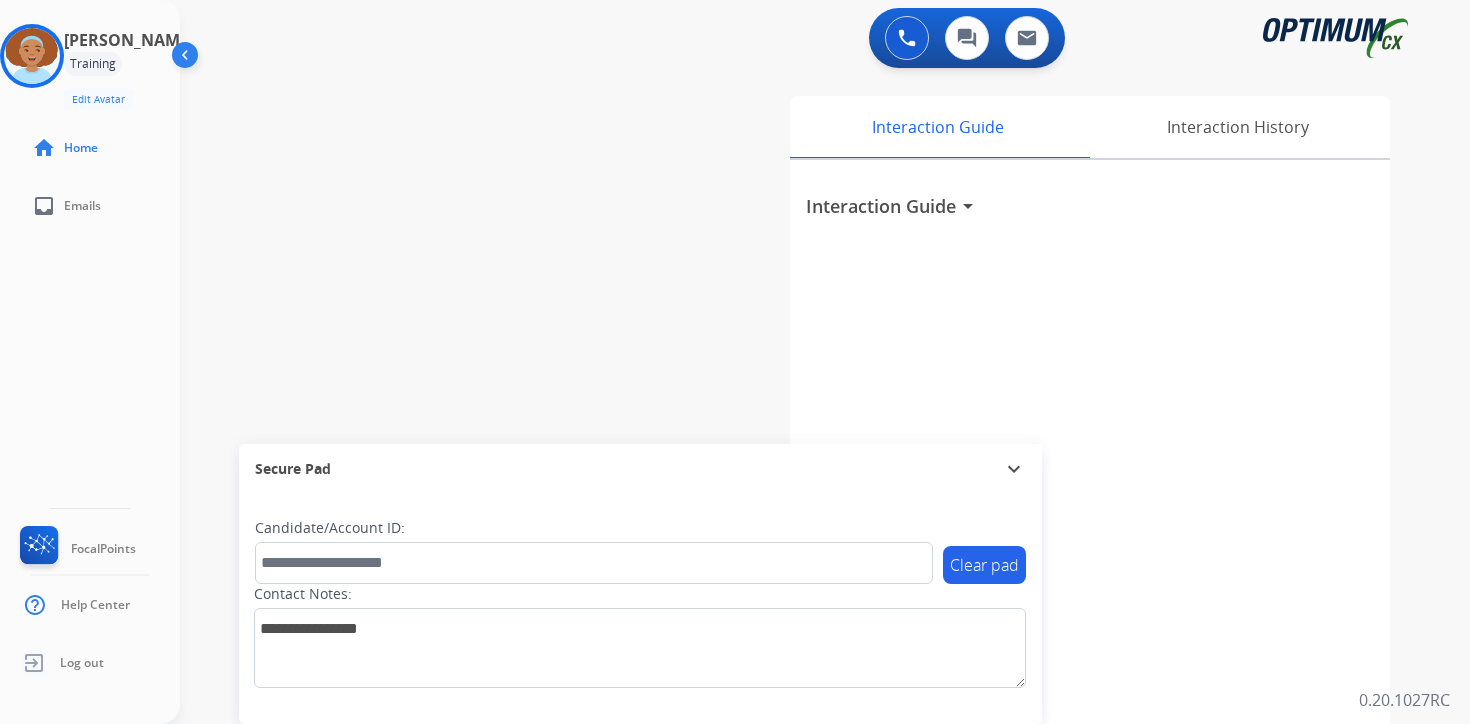 scroll, scrollTop: 0, scrollLeft: 0, axis: both 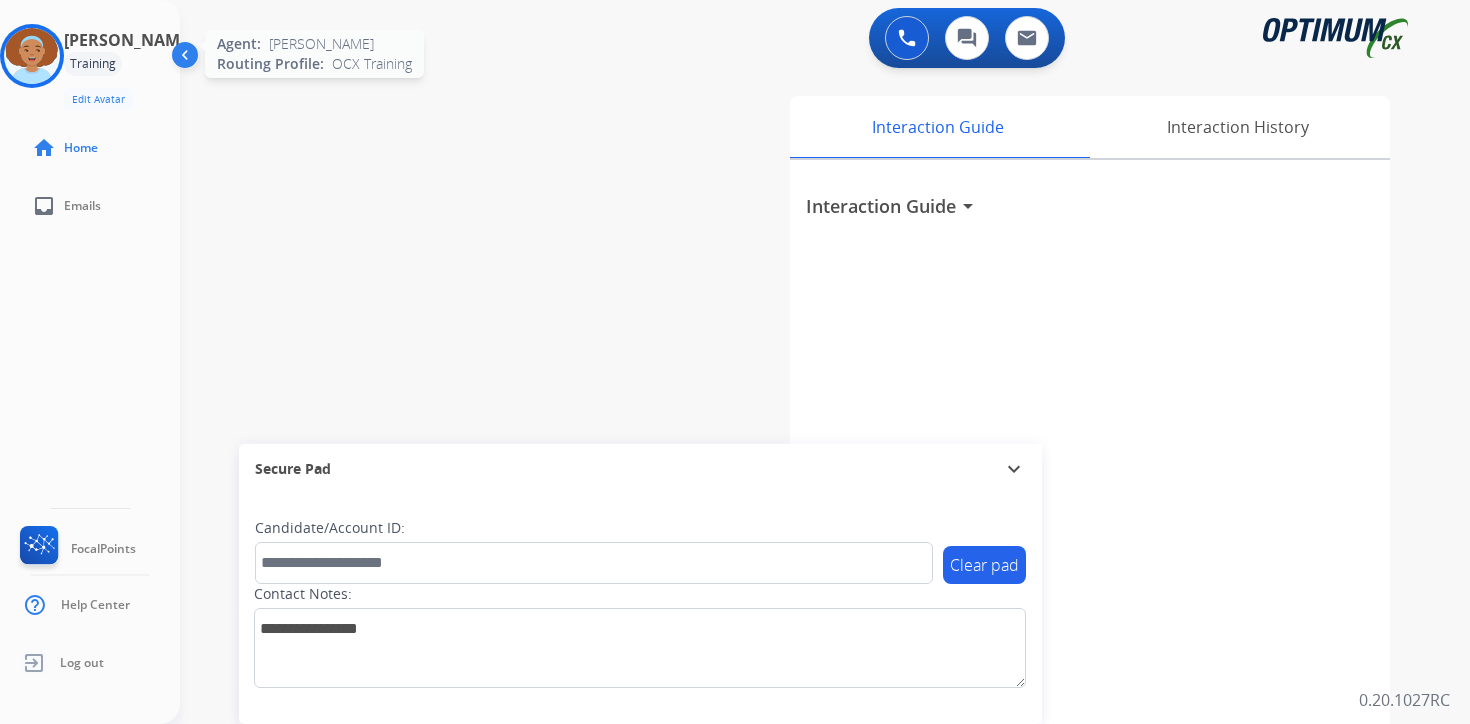 click at bounding box center [32, 56] 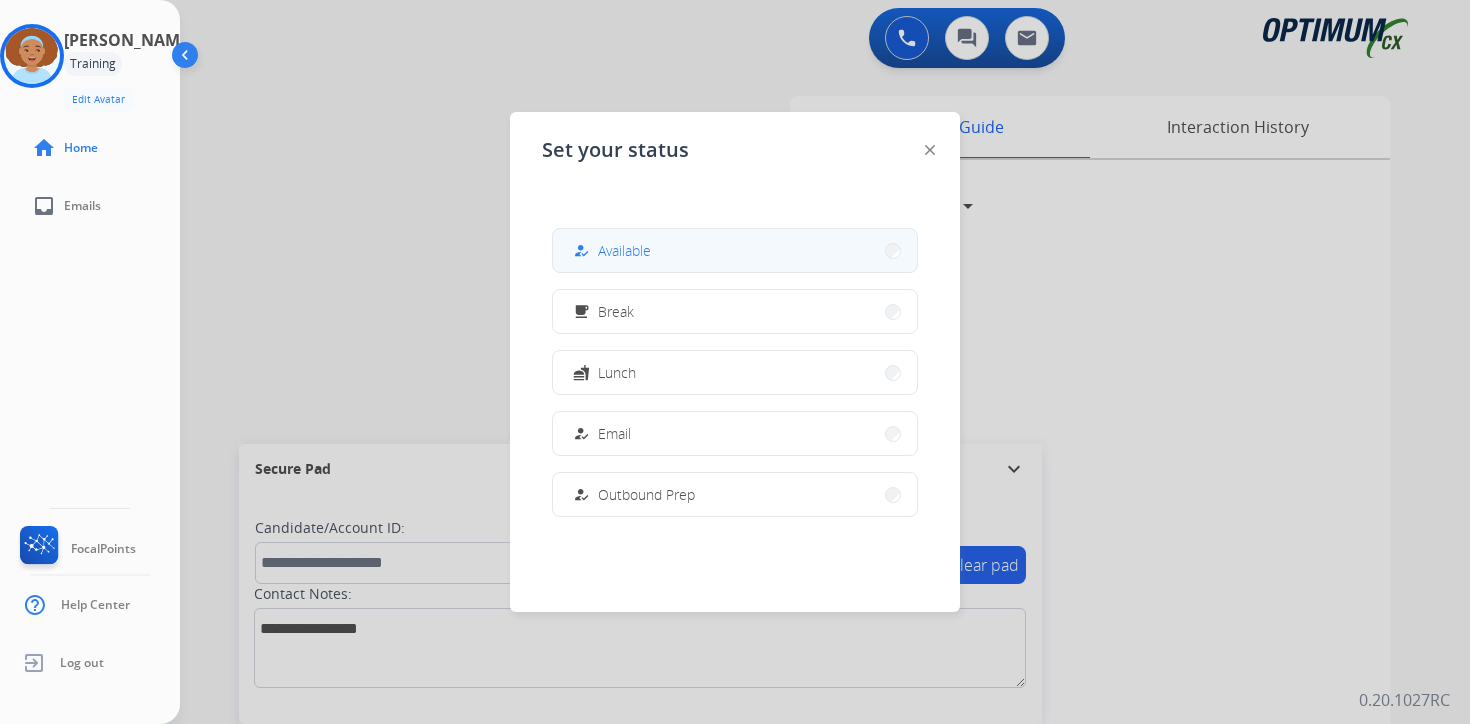 click on "Available" at bounding box center [624, 250] 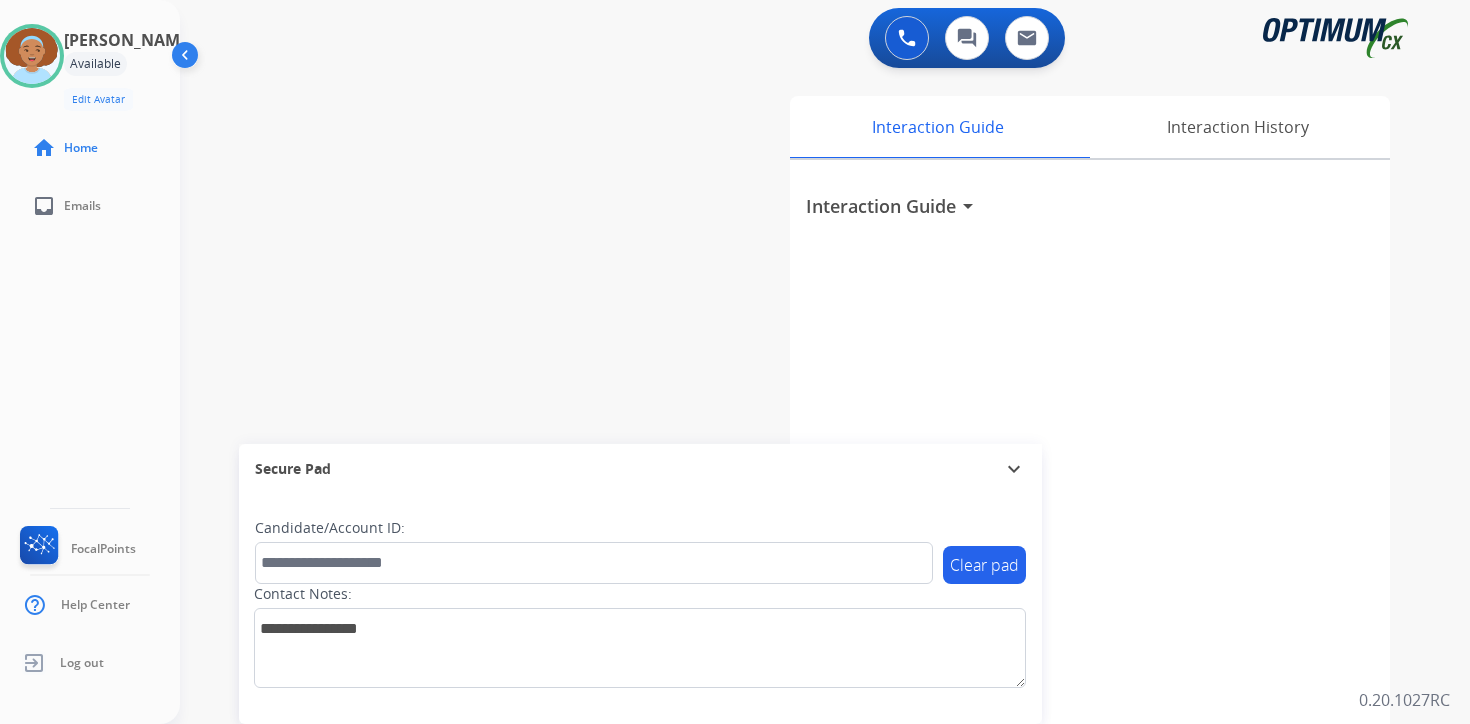 click on "swap_horiz Break voice bridge close_fullscreen Connect 3-Way Call merge_type Separate 3-Way Call  Interaction Guide   Interaction History  Interaction Guide arrow_drop_down Secure Pad expand_more Clear pad Candidate/Account ID: Contact Notes:" at bounding box center [801, 489] 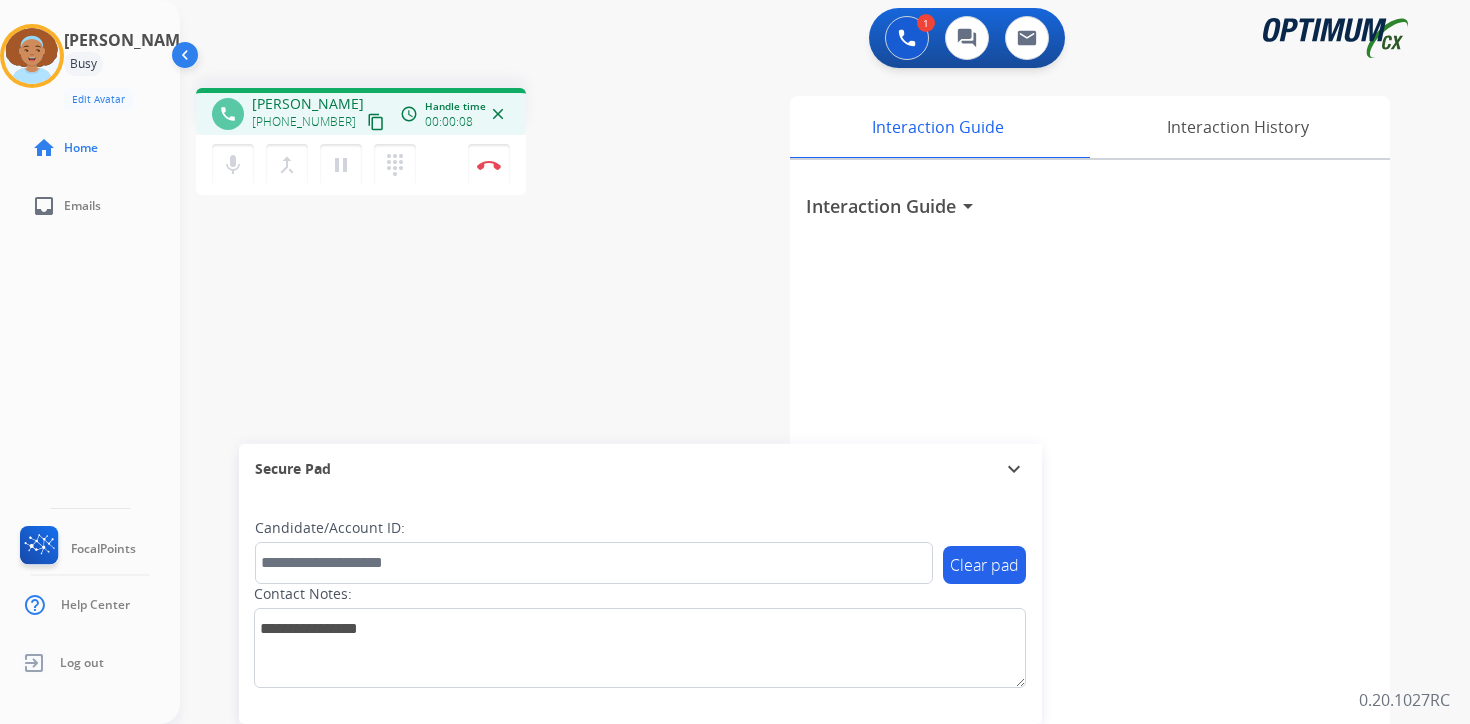 click on "content_copy" at bounding box center (376, 122) 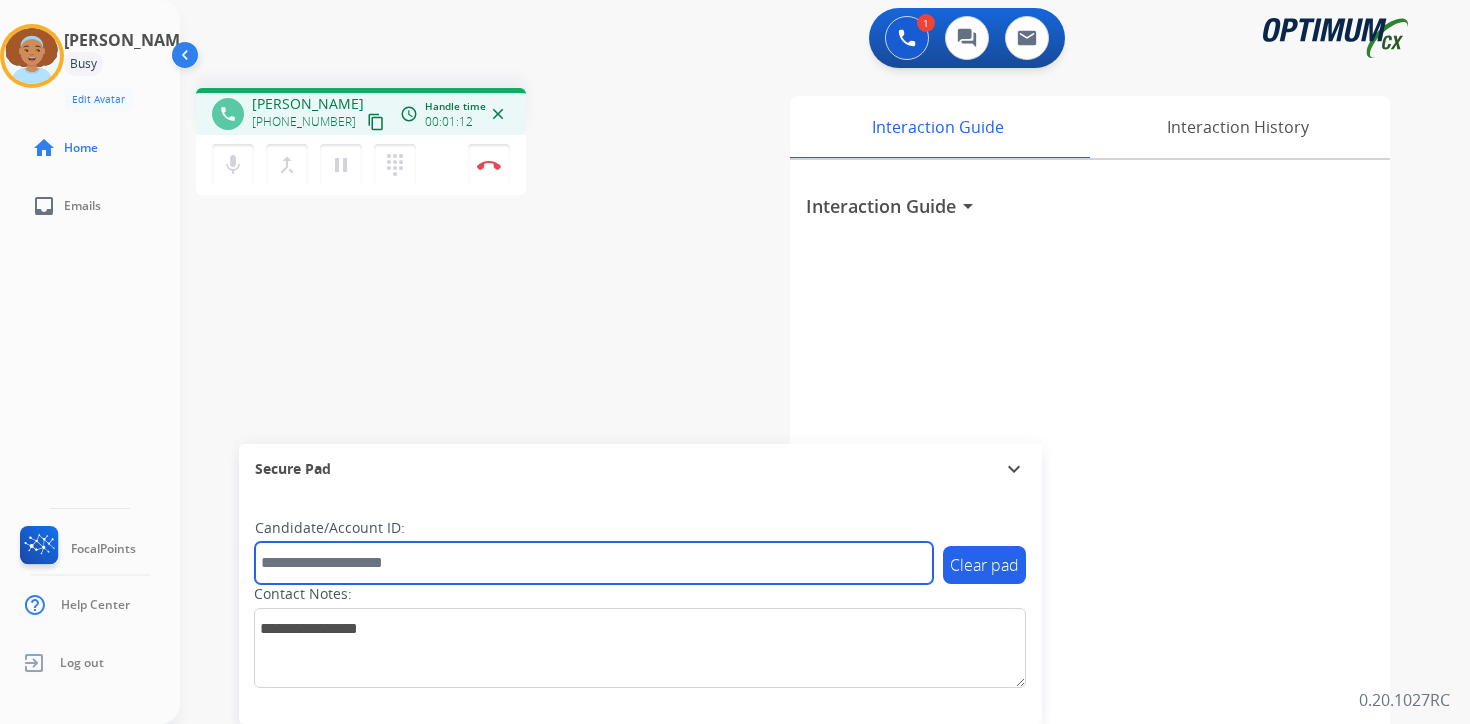 click at bounding box center (594, 563) 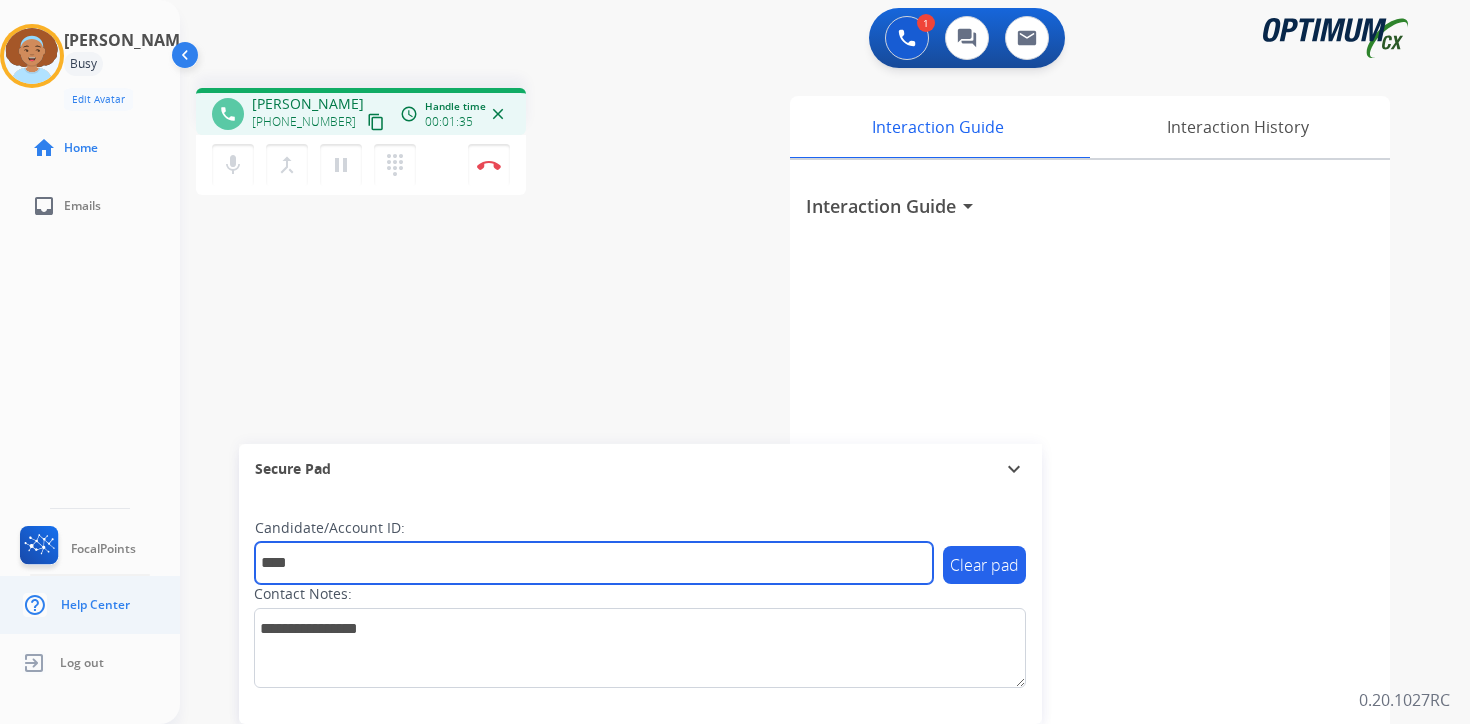 type on "****" 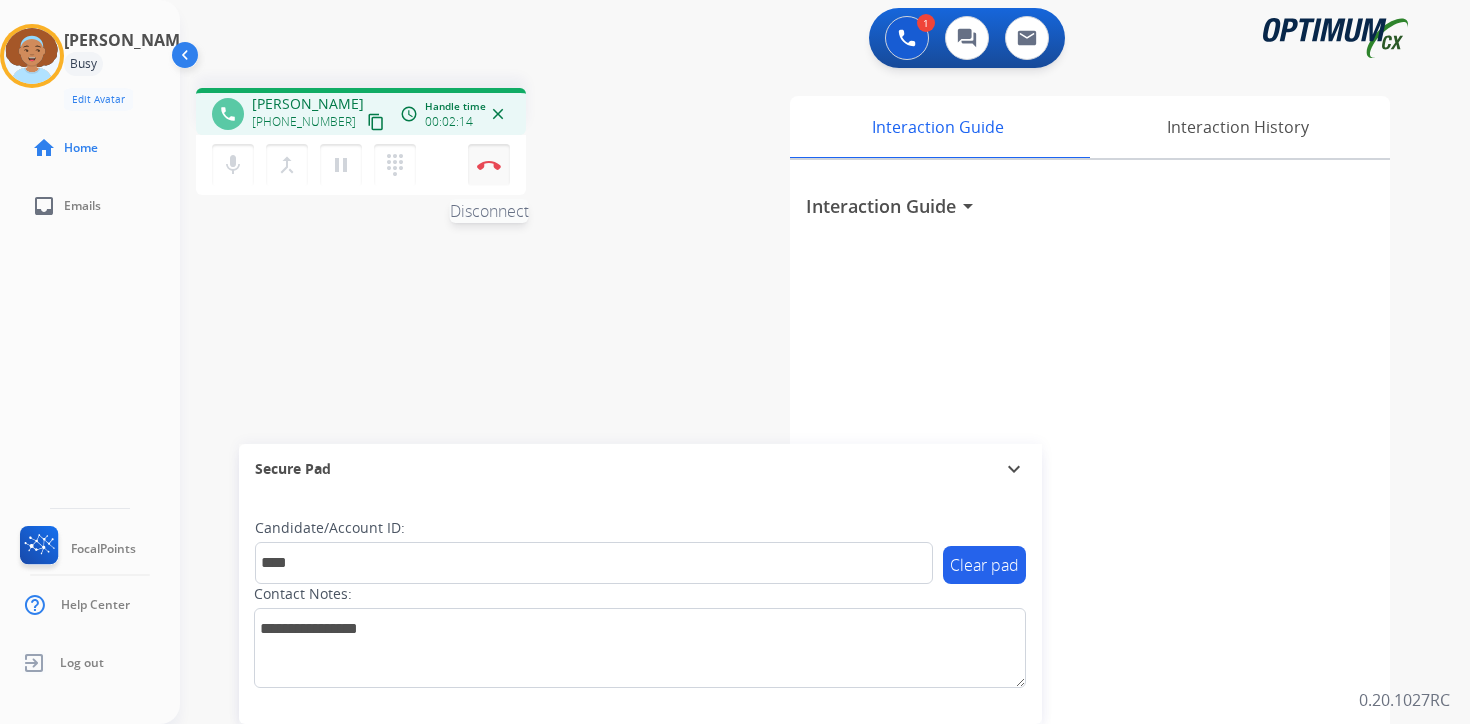 click at bounding box center (489, 165) 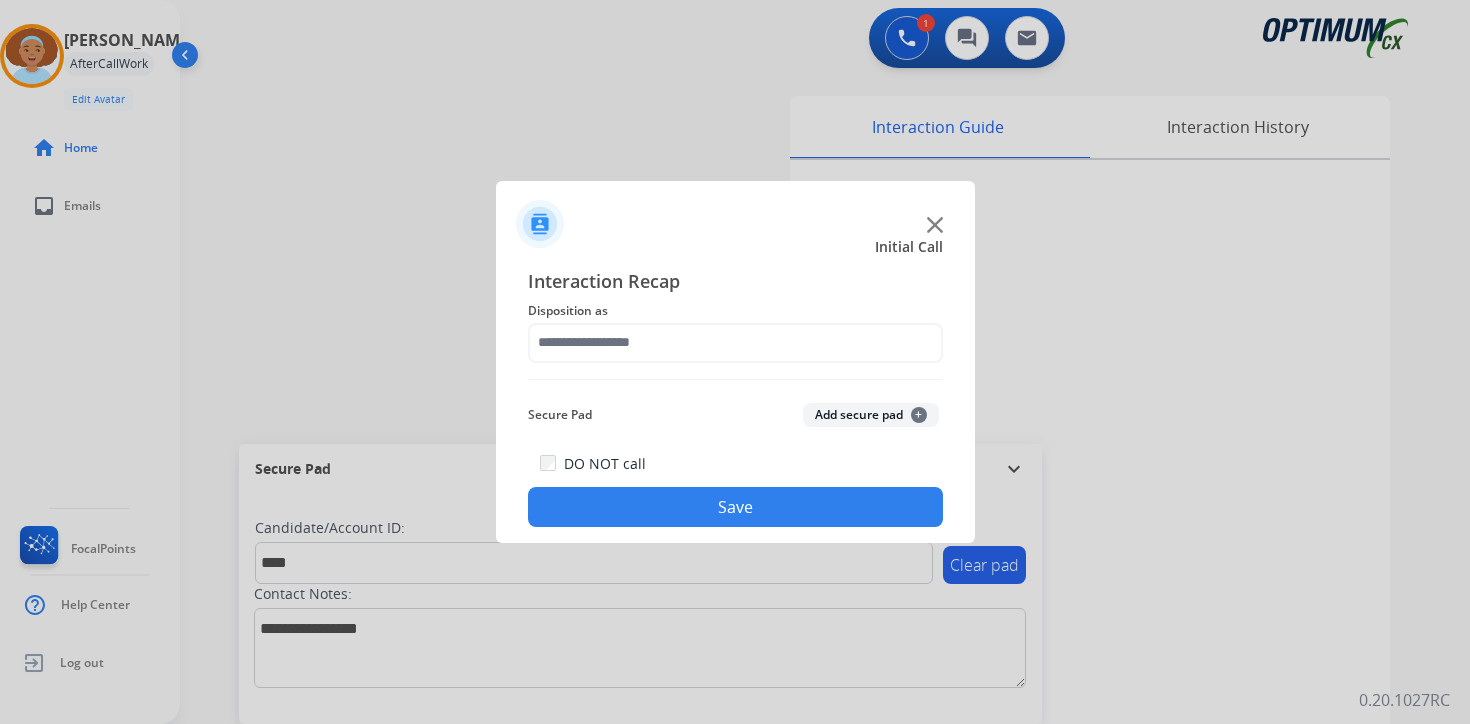 click on "Add secure pad  +" 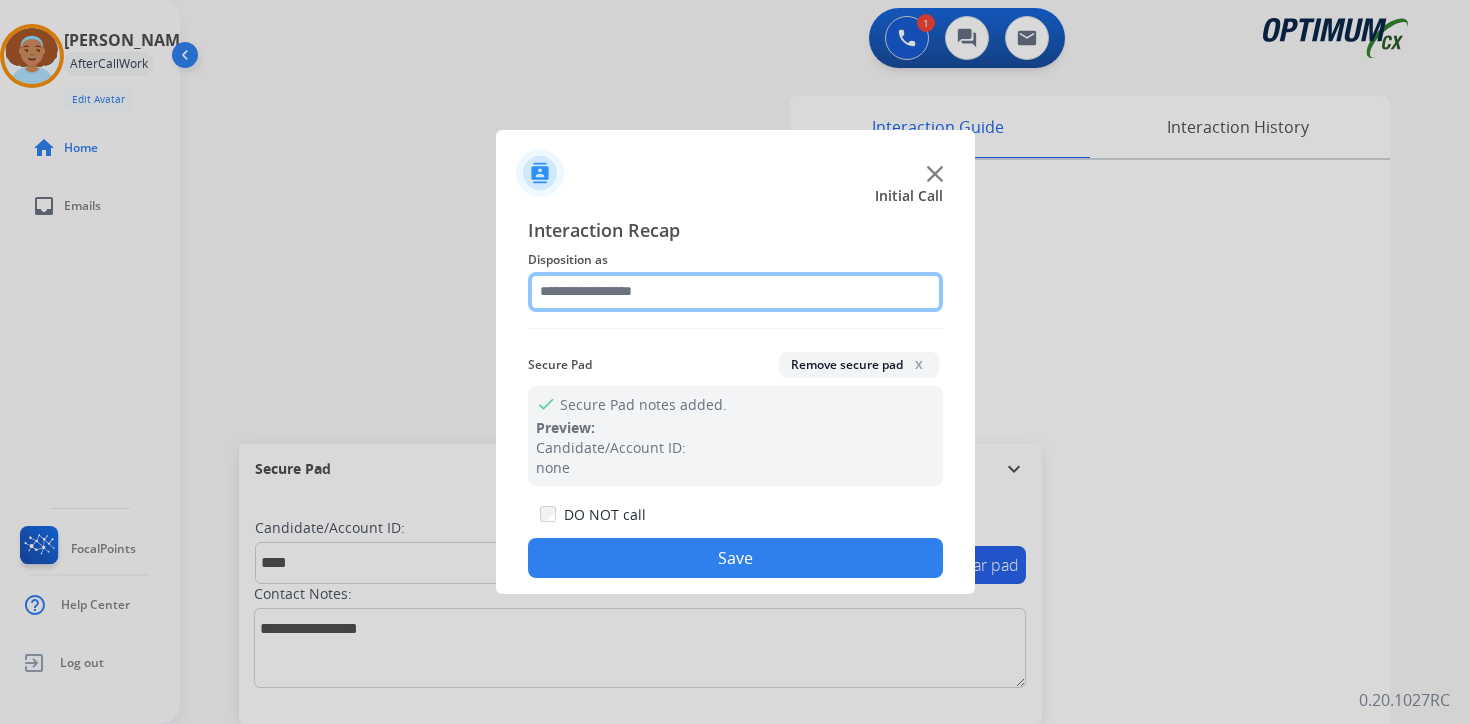 click 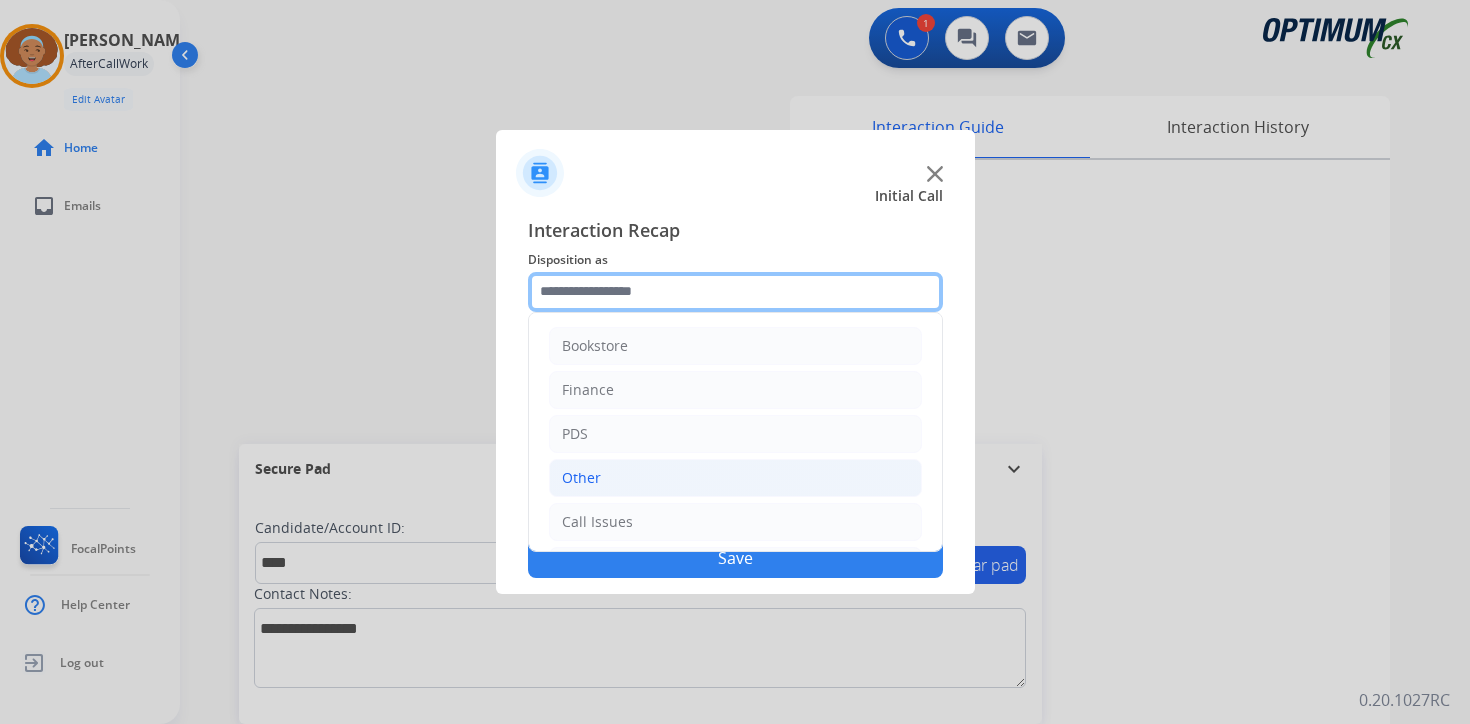 scroll, scrollTop: 136, scrollLeft: 0, axis: vertical 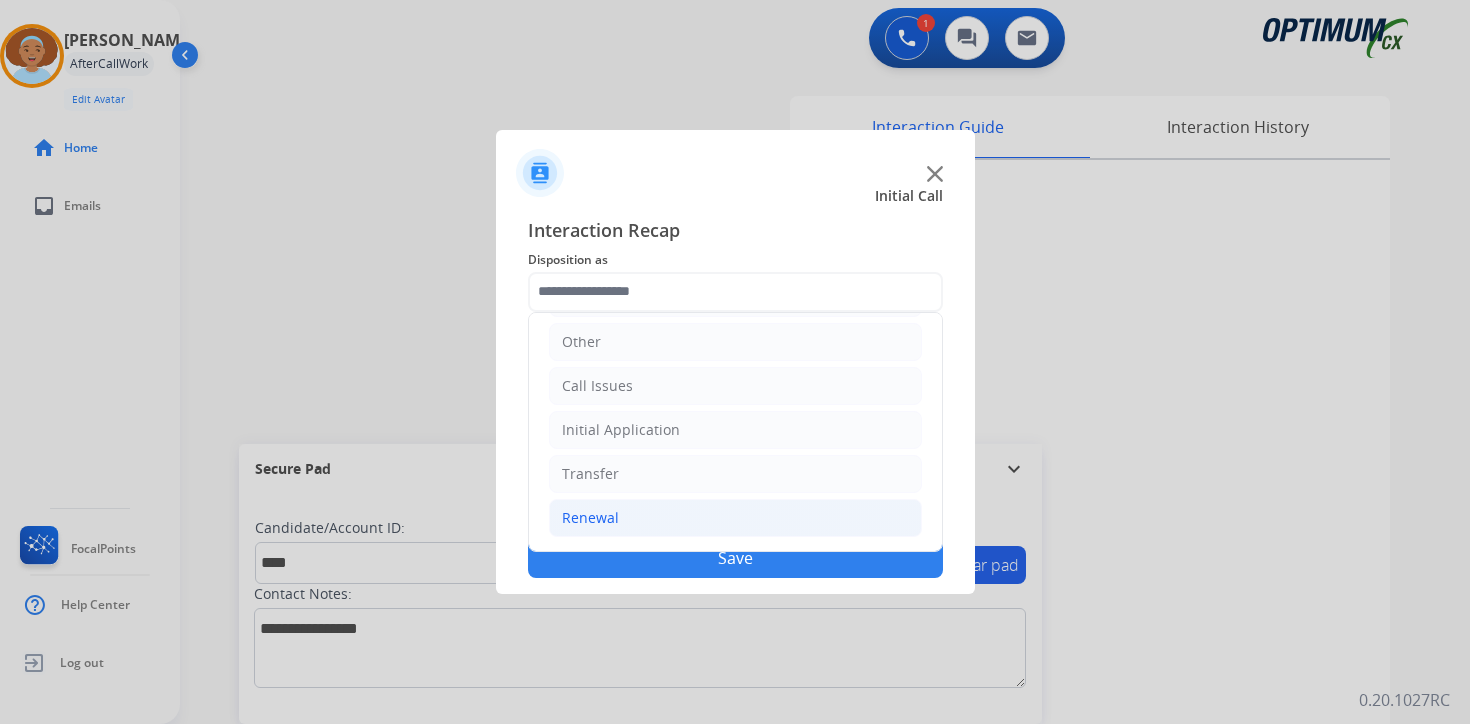 click on "Renewal" 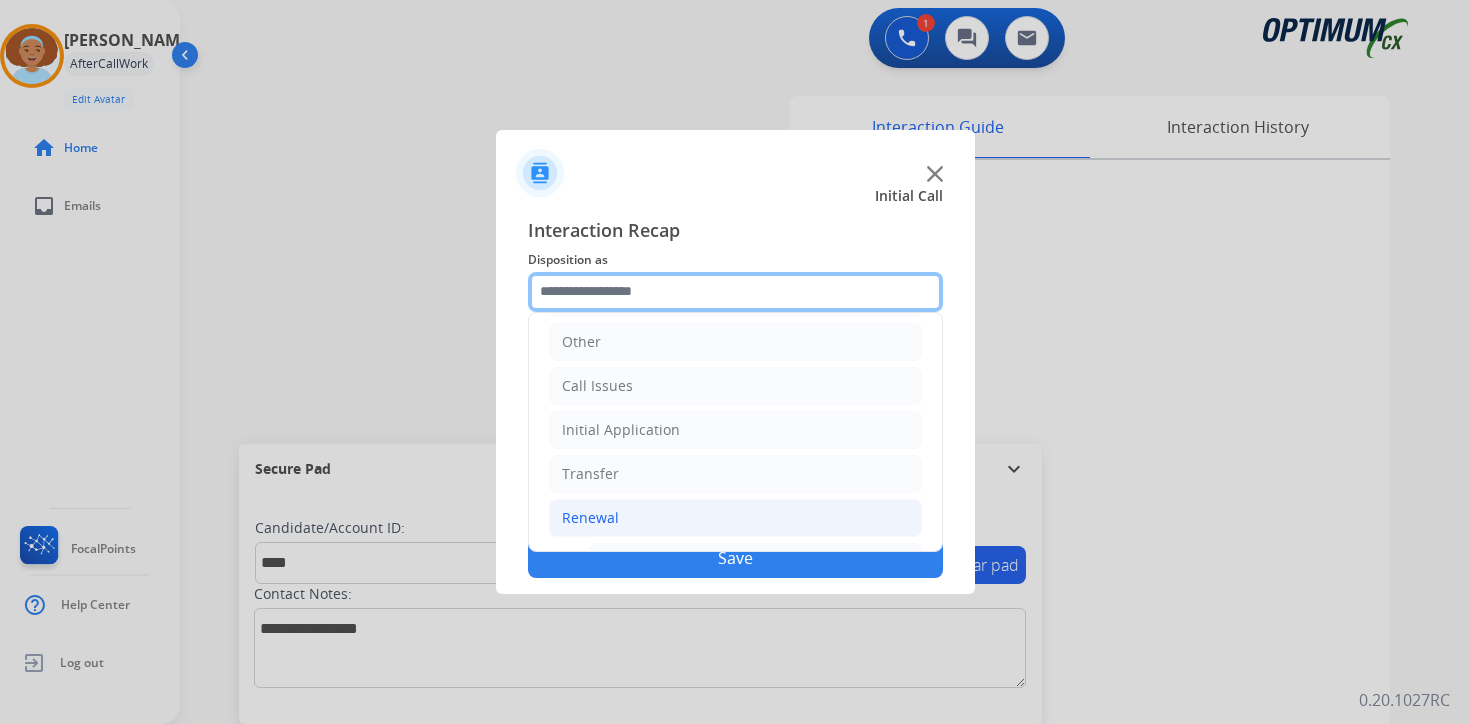 scroll, scrollTop: 469, scrollLeft: 0, axis: vertical 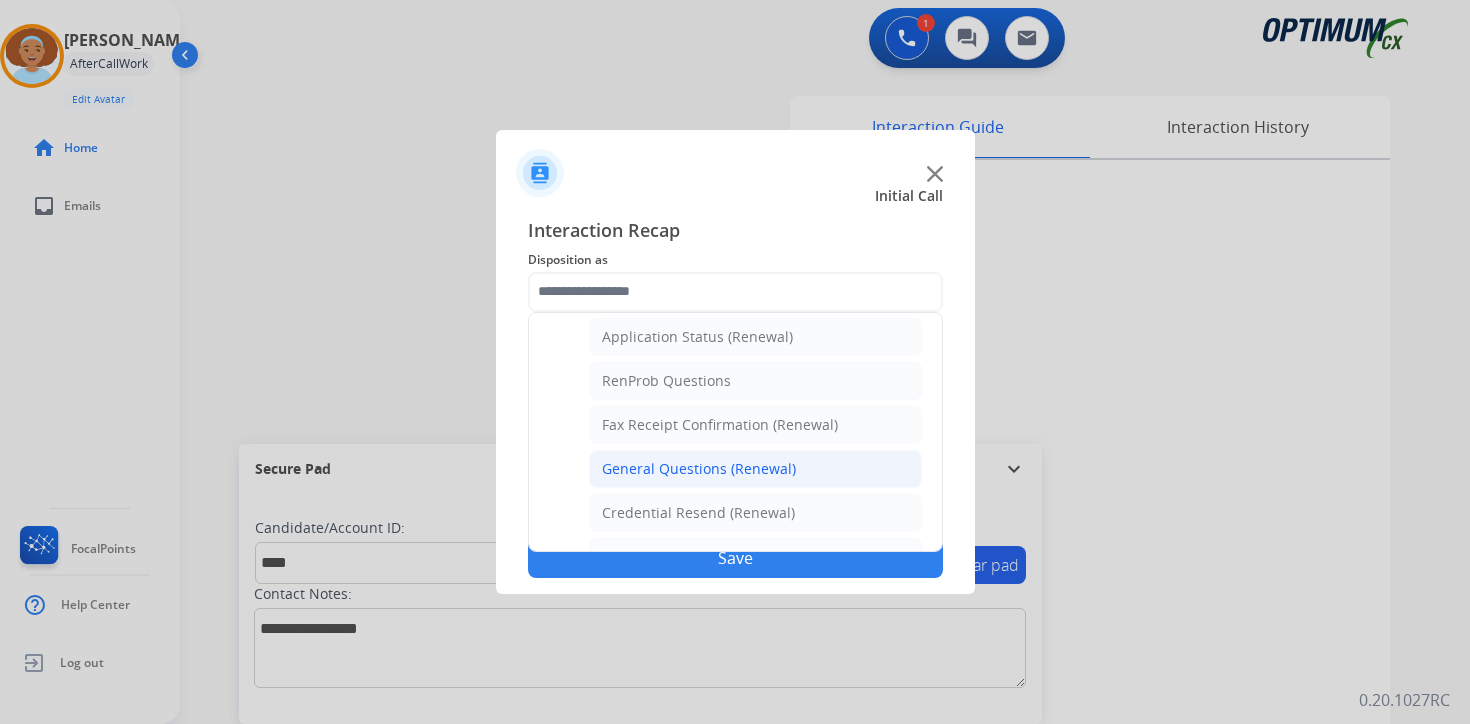 click on "General Questions (Renewal)" 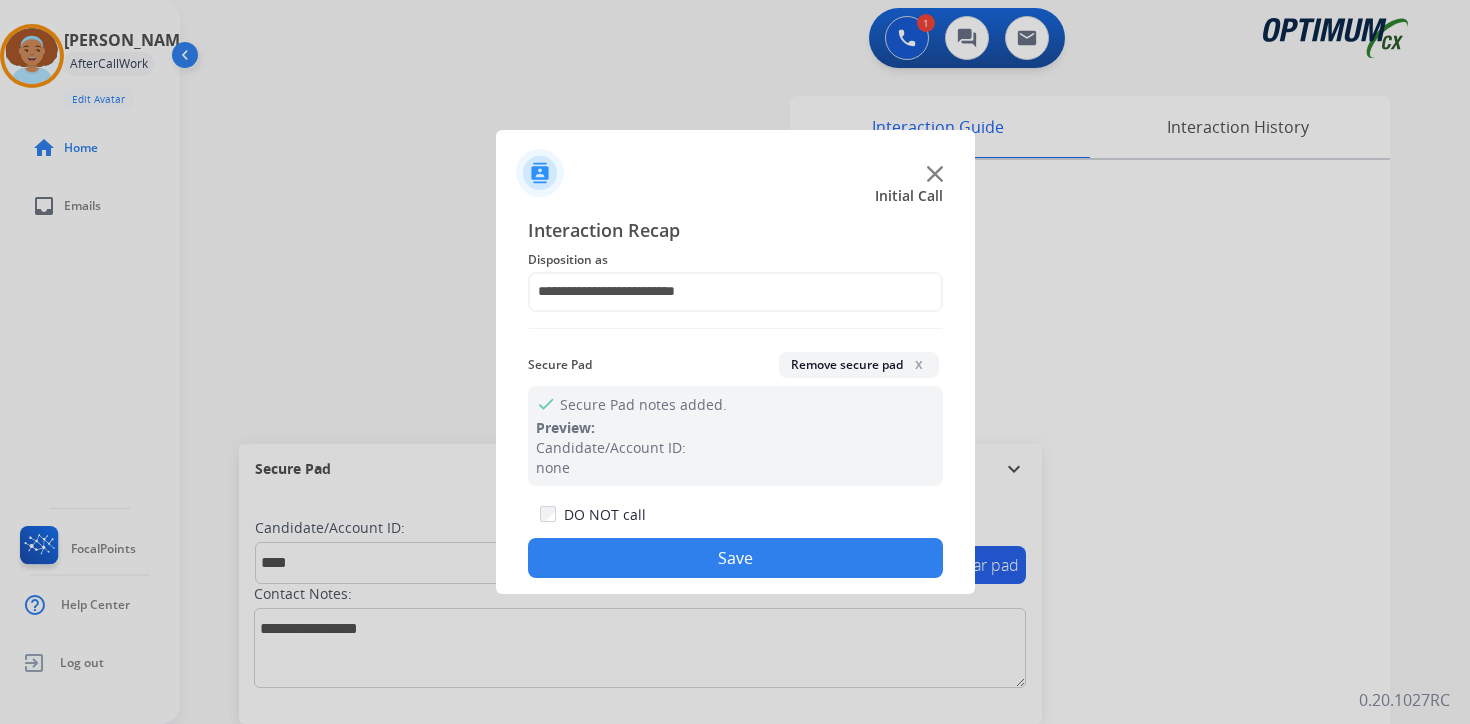 click on "Save" 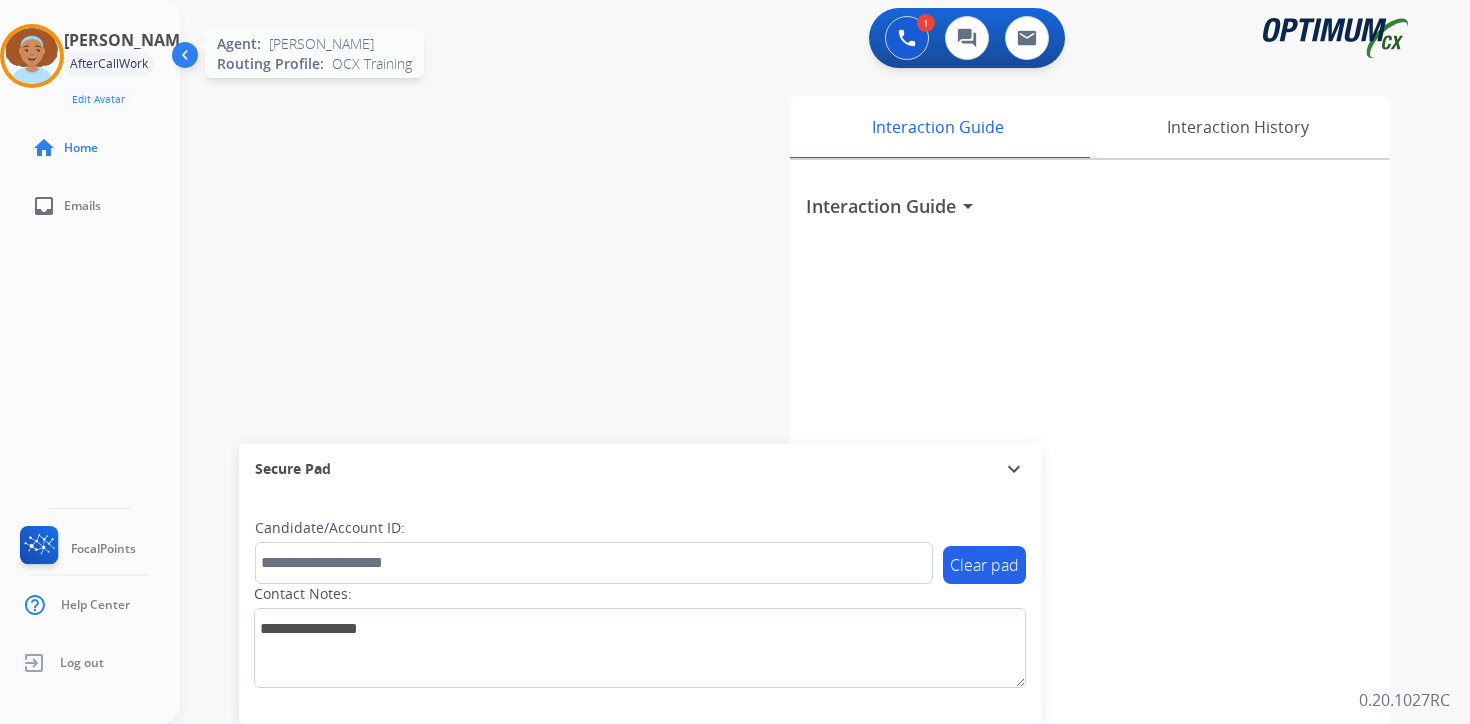 click at bounding box center (32, 56) 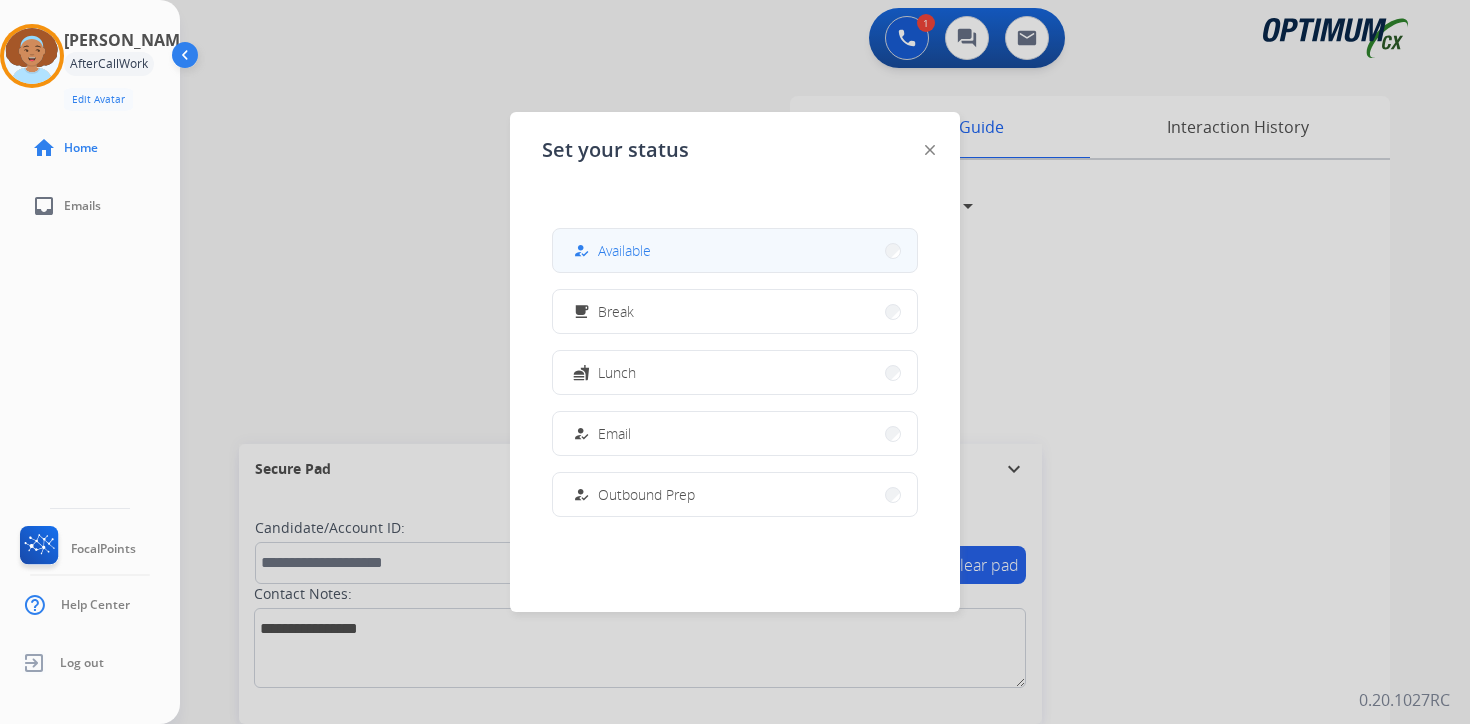 click on "how_to_reg Available" at bounding box center [735, 250] 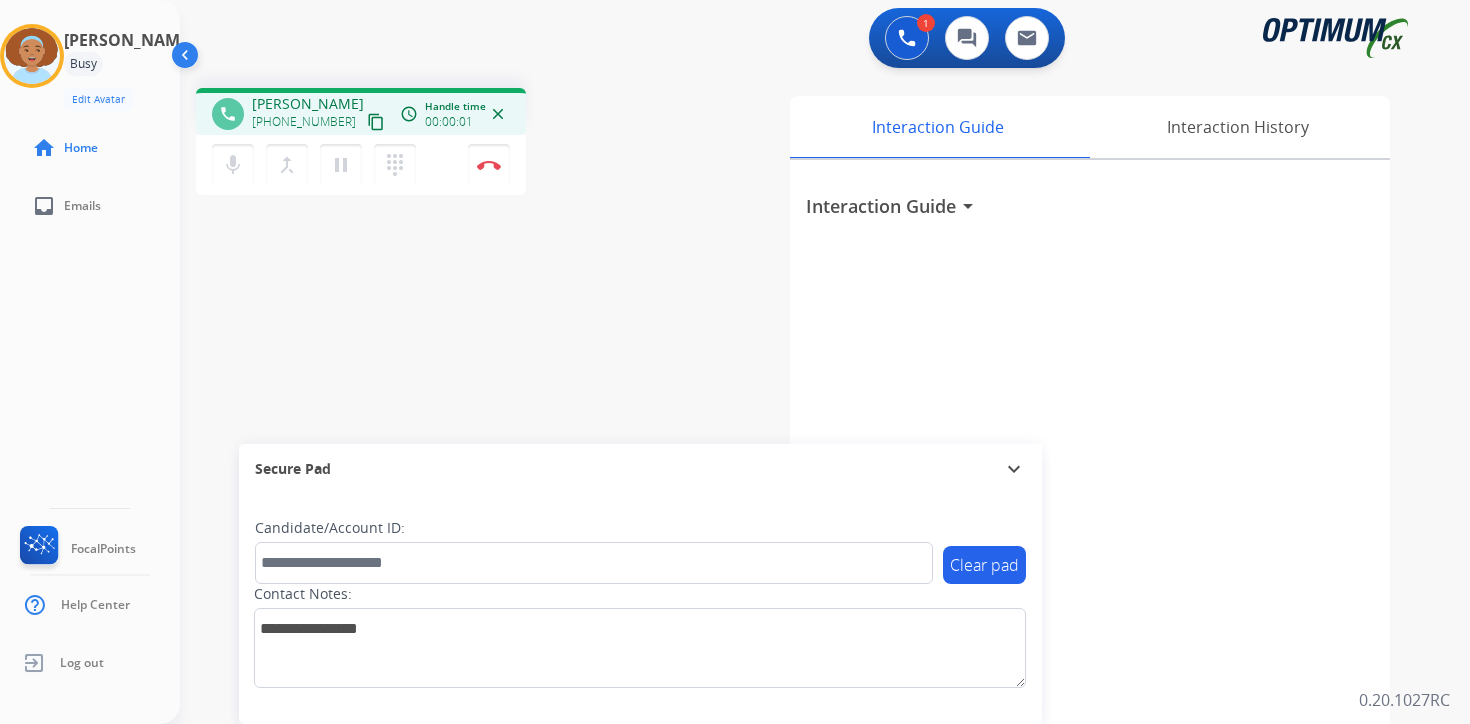 click on "content_copy" at bounding box center [376, 122] 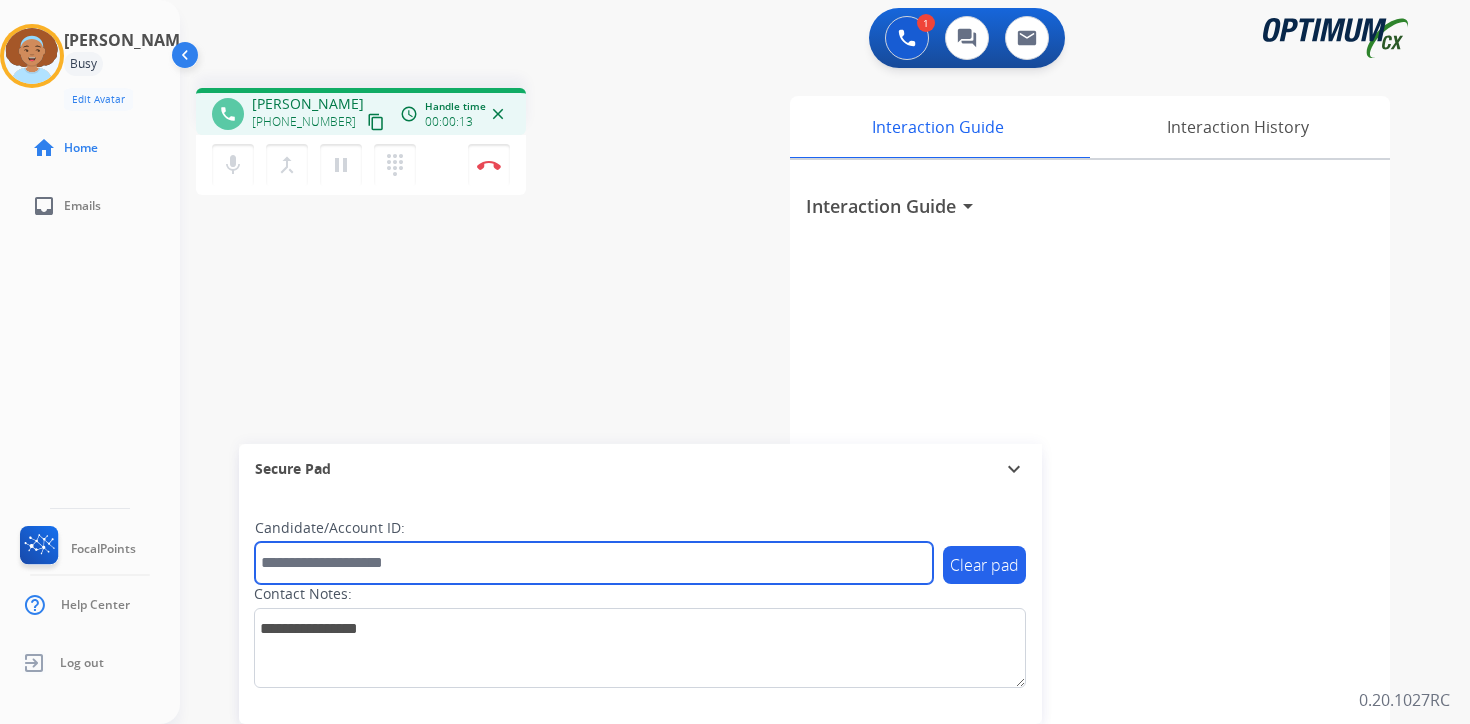click at bounding box center (594, 563) 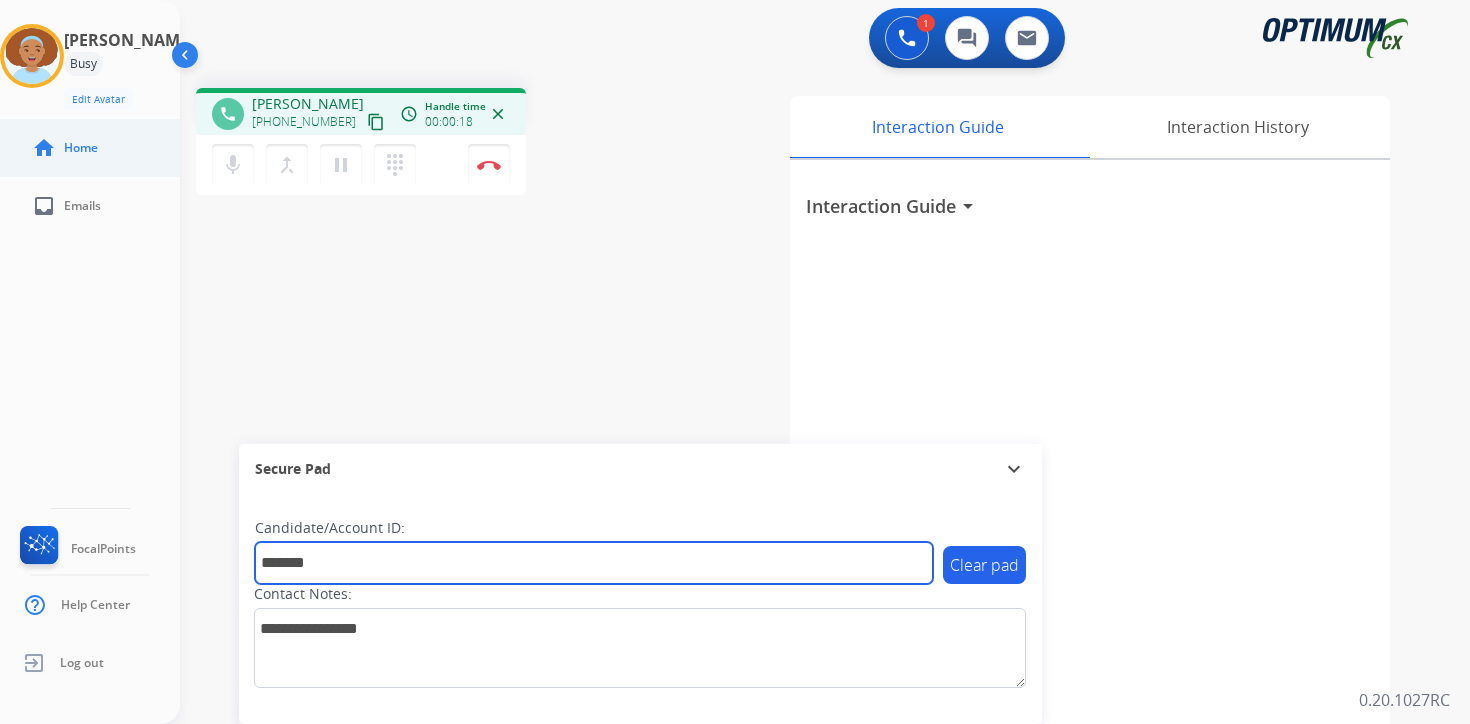 type on "*******" 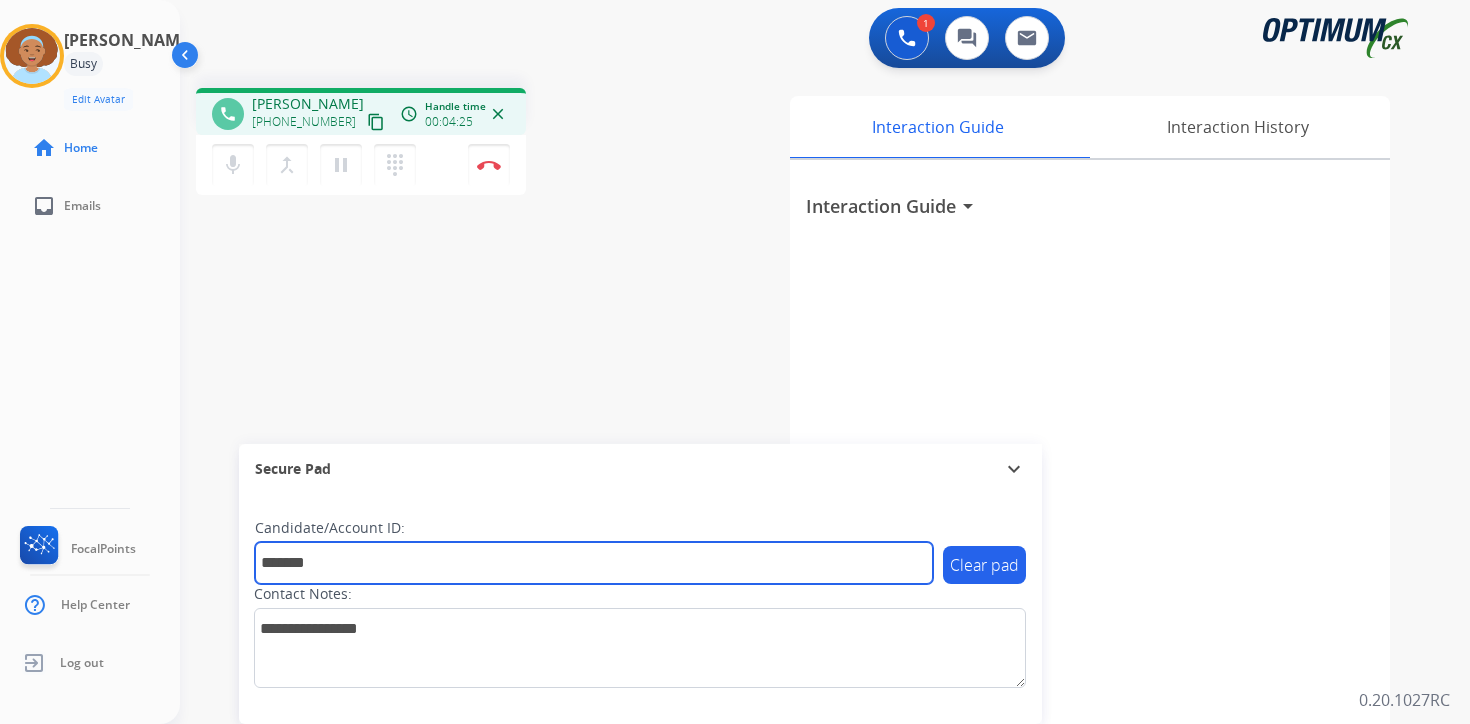 click on "*******" at bounding box center [594, 563] 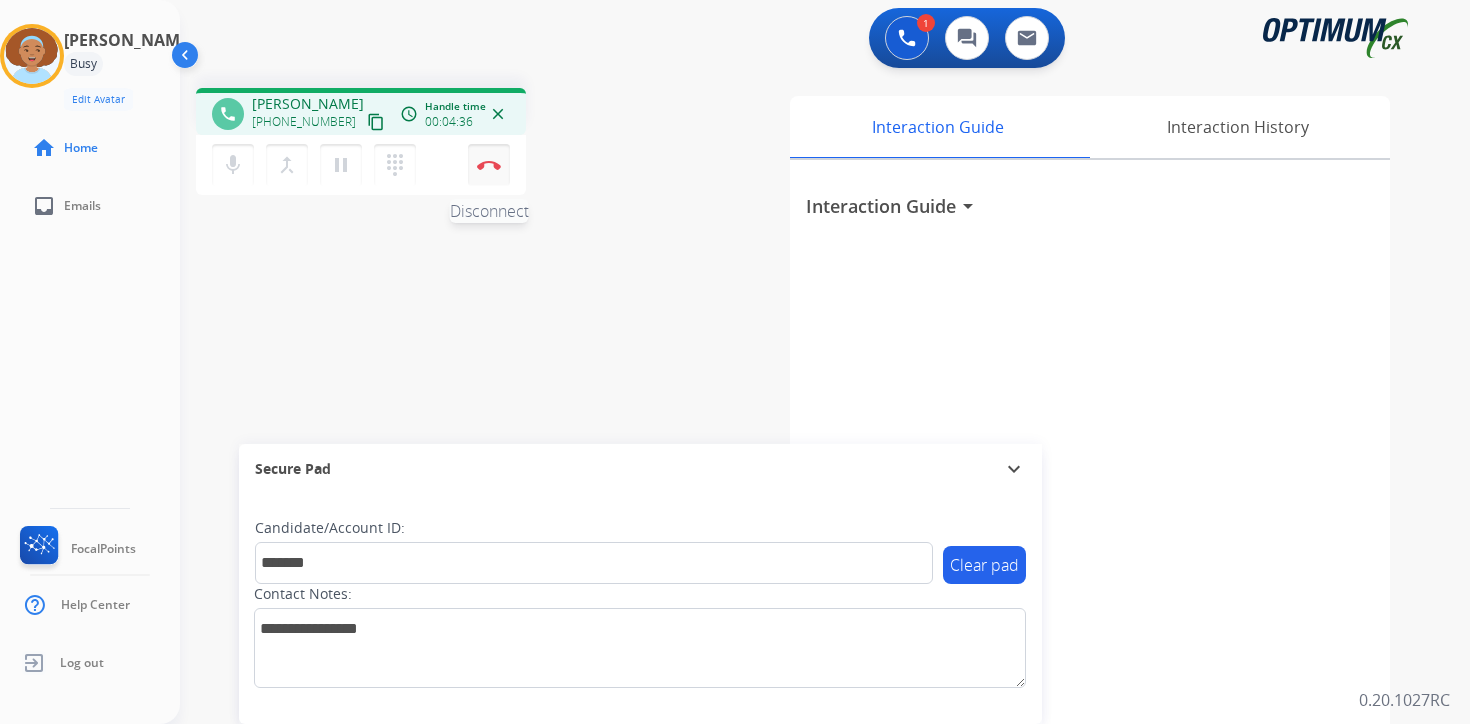 click on "Disconnect" at bounding box center [489, 165] 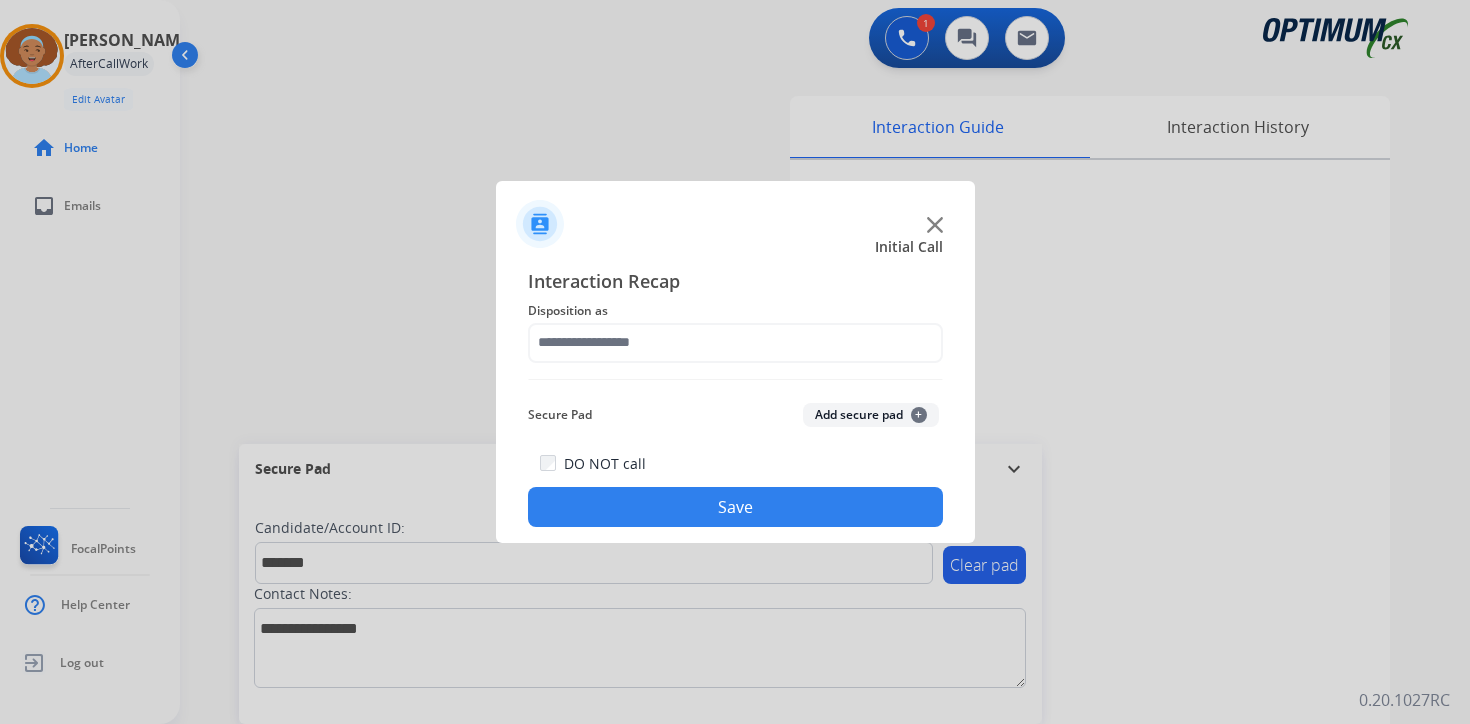 click on "Add secure pad  +" 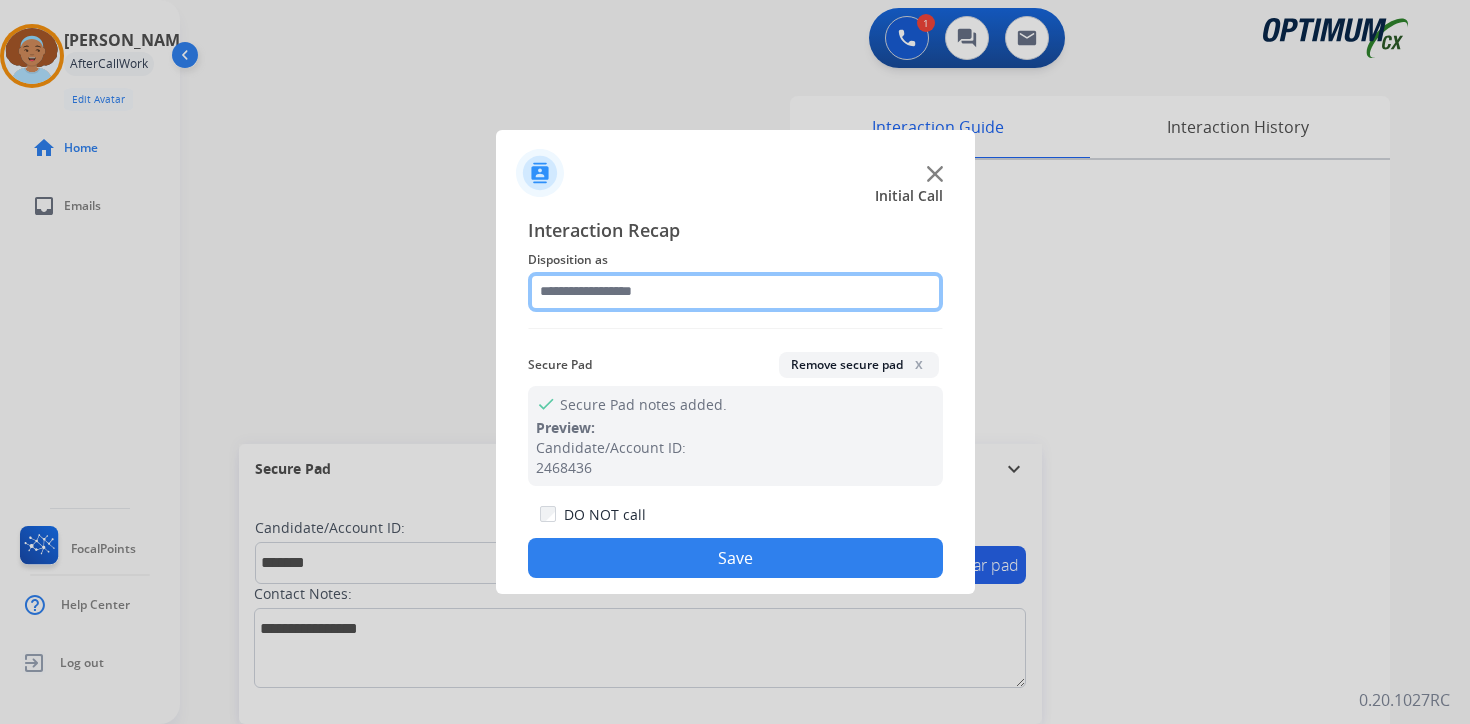 click 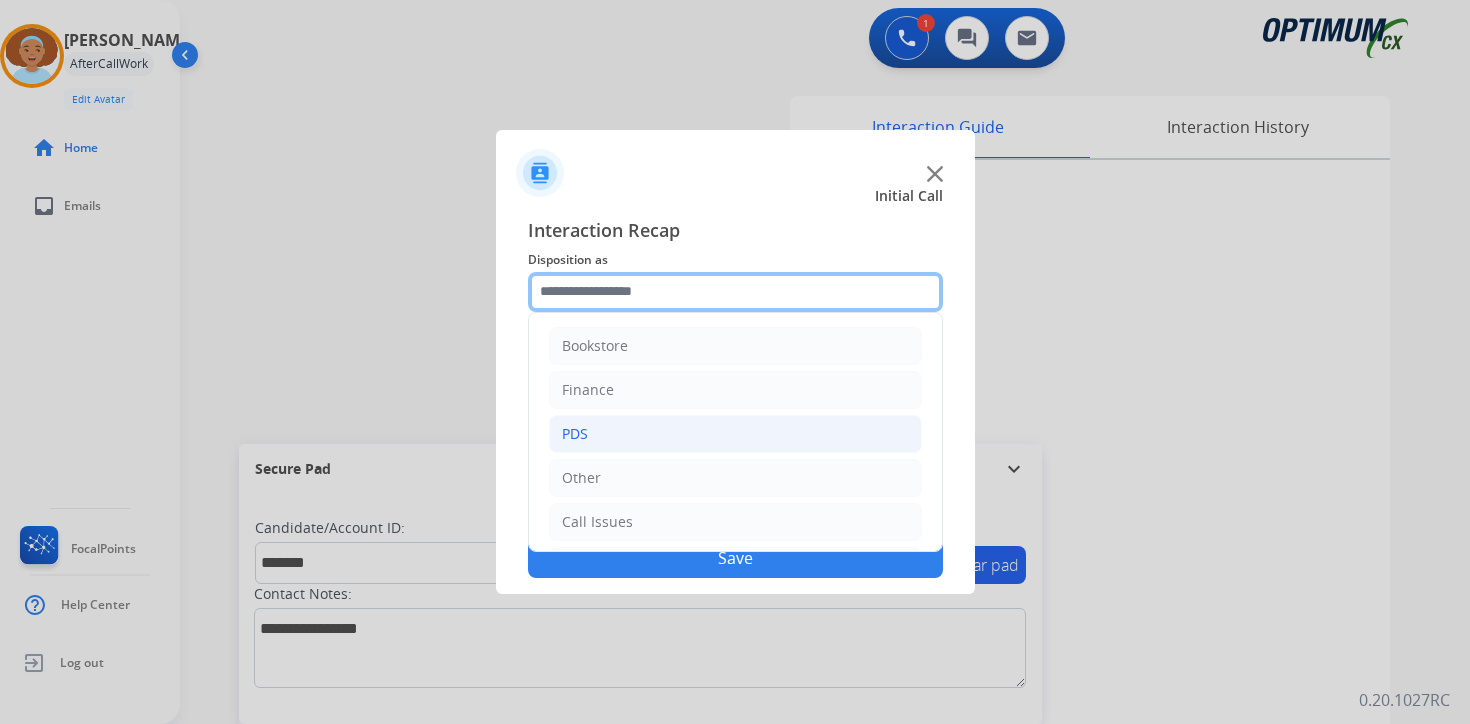 scroll, scrollTop: 136, scrollLeft: 0, axis: vertical 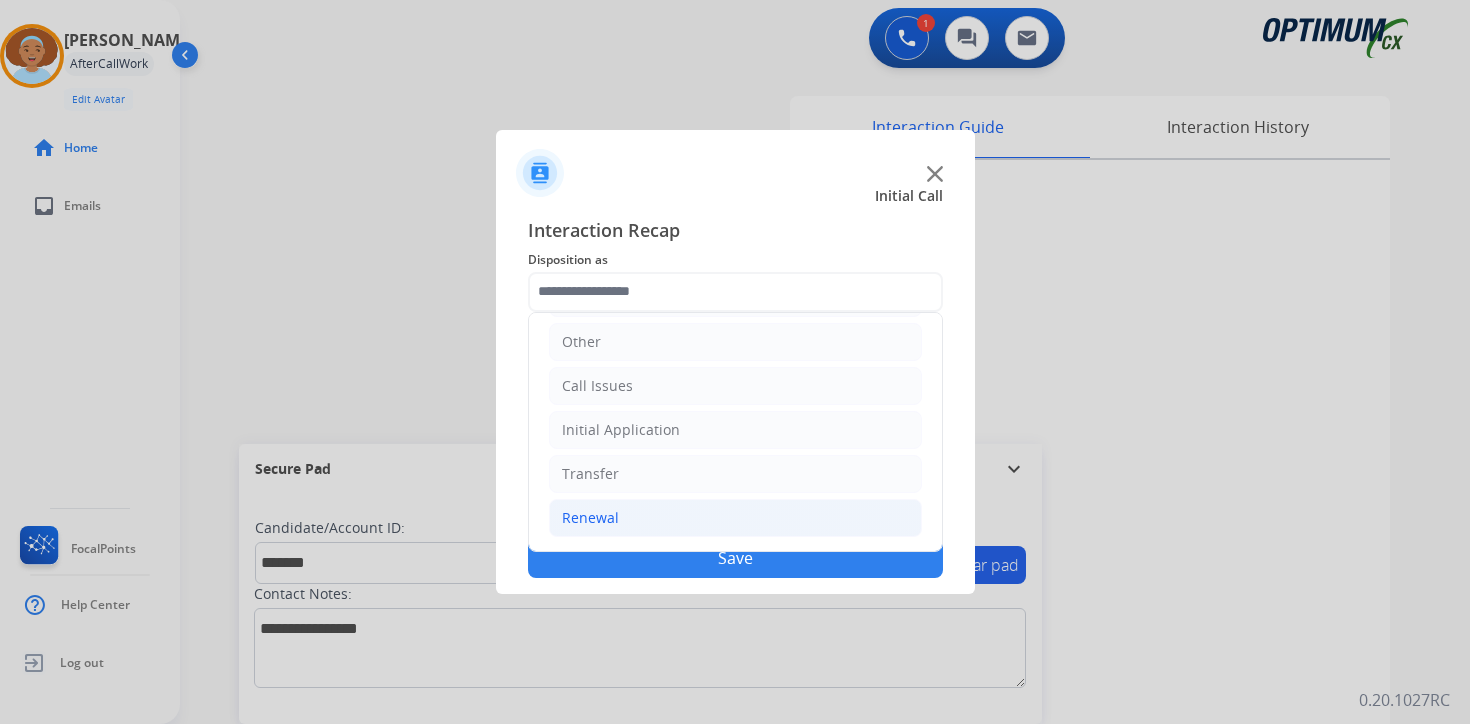 click on "Renewal" 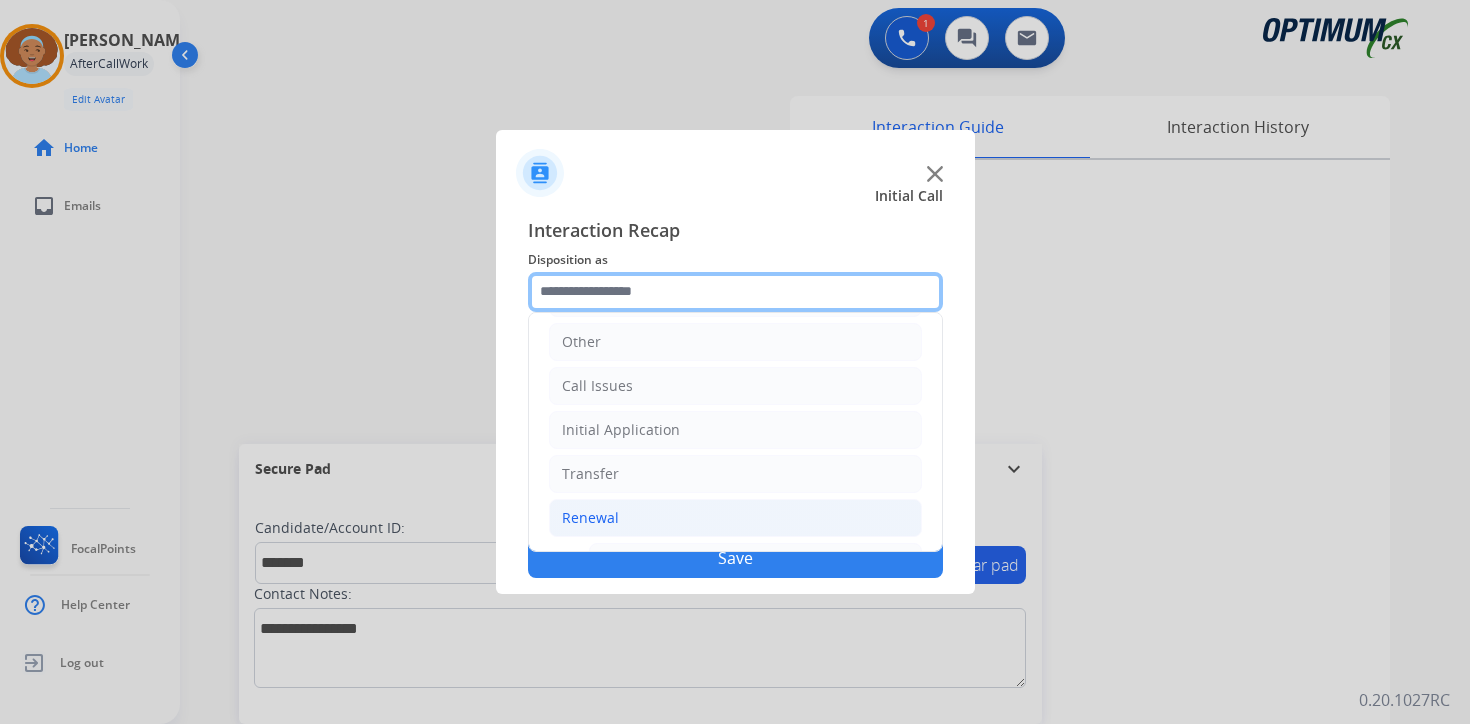 scroll, scrollTop: 469, scrollLeft: 0, axis: vertical 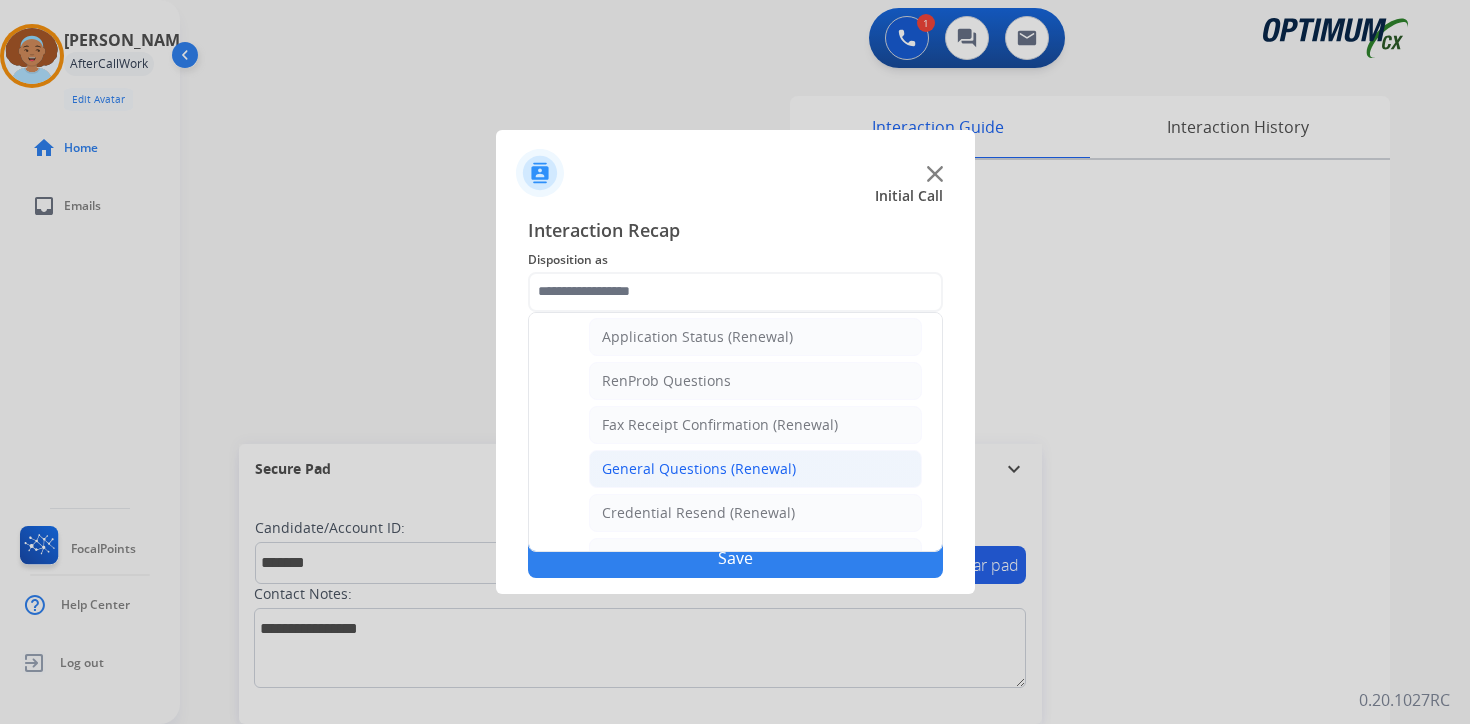 click on "General Questions (Renewal)" 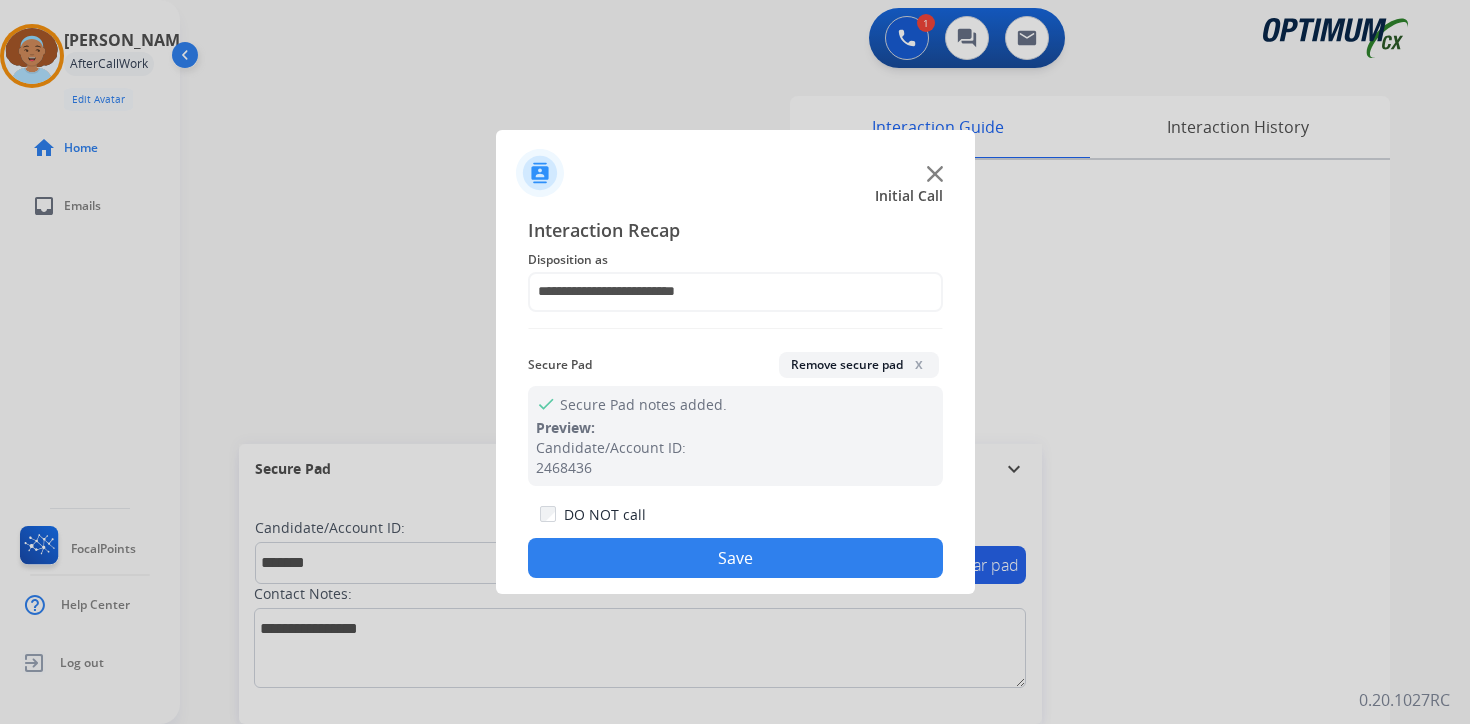 click on "Save" 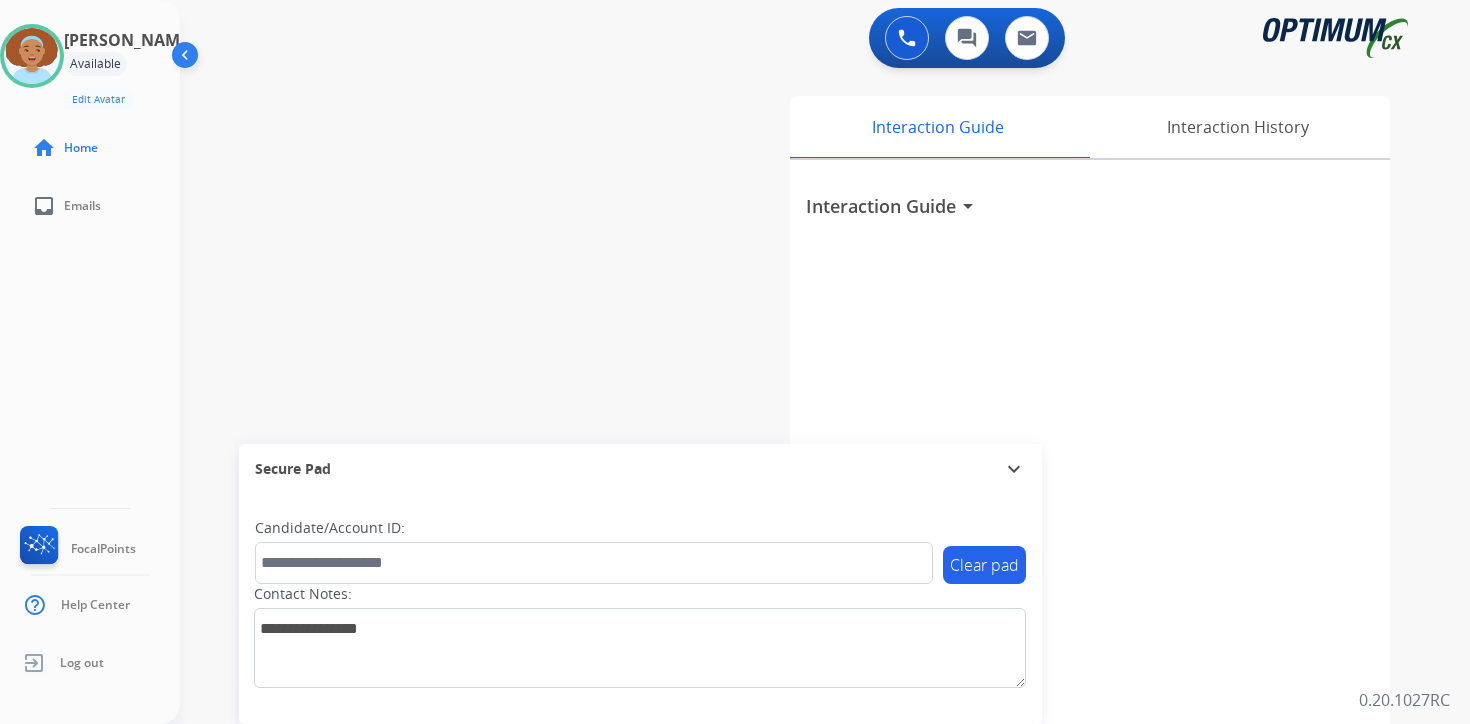 click on "0 Voice Interactions  0  Chat Interactions   0  Email Interactions swap_horiz Break voice bridge close_fullscreen Connect 3-Way Call merge_type Separate 3-Way Call  Interaction Guide   Interaction History  Interaction Guide arrow_drop_down Secure Pad expand_more Clear pad Candidate/Account ID: Contact Notes:                  0.20.1027RC" at bounding box center (825, 362) 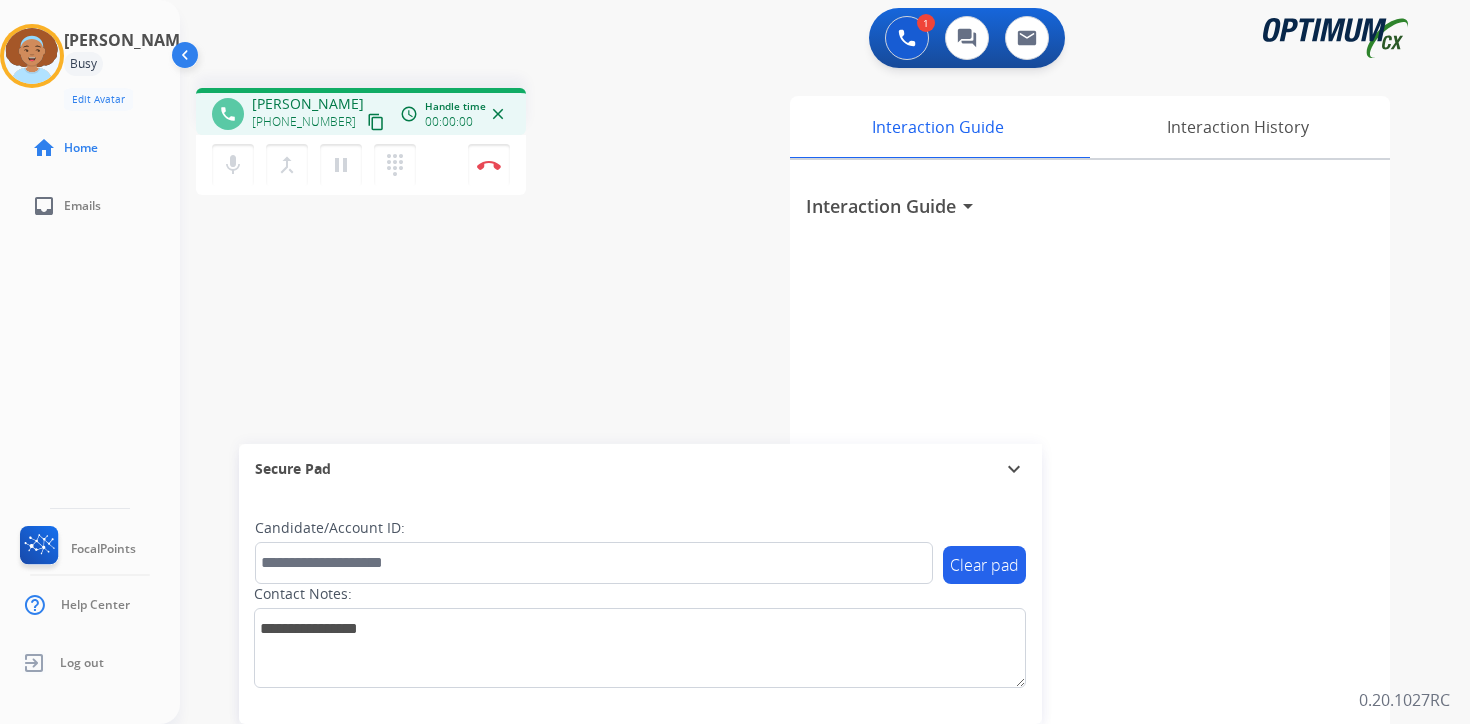 click on "content_copy" at bounding box center (376, 122) 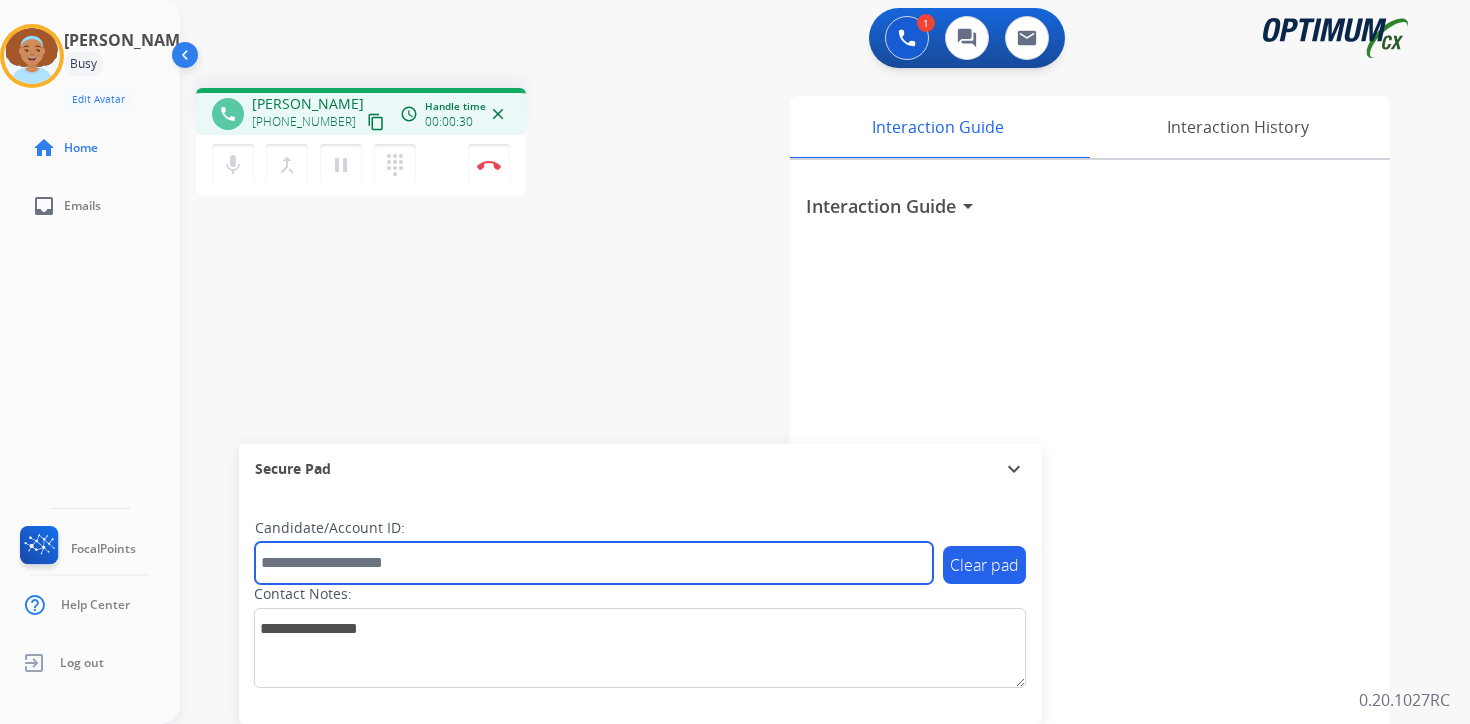 click at bounding box center [594, 563] 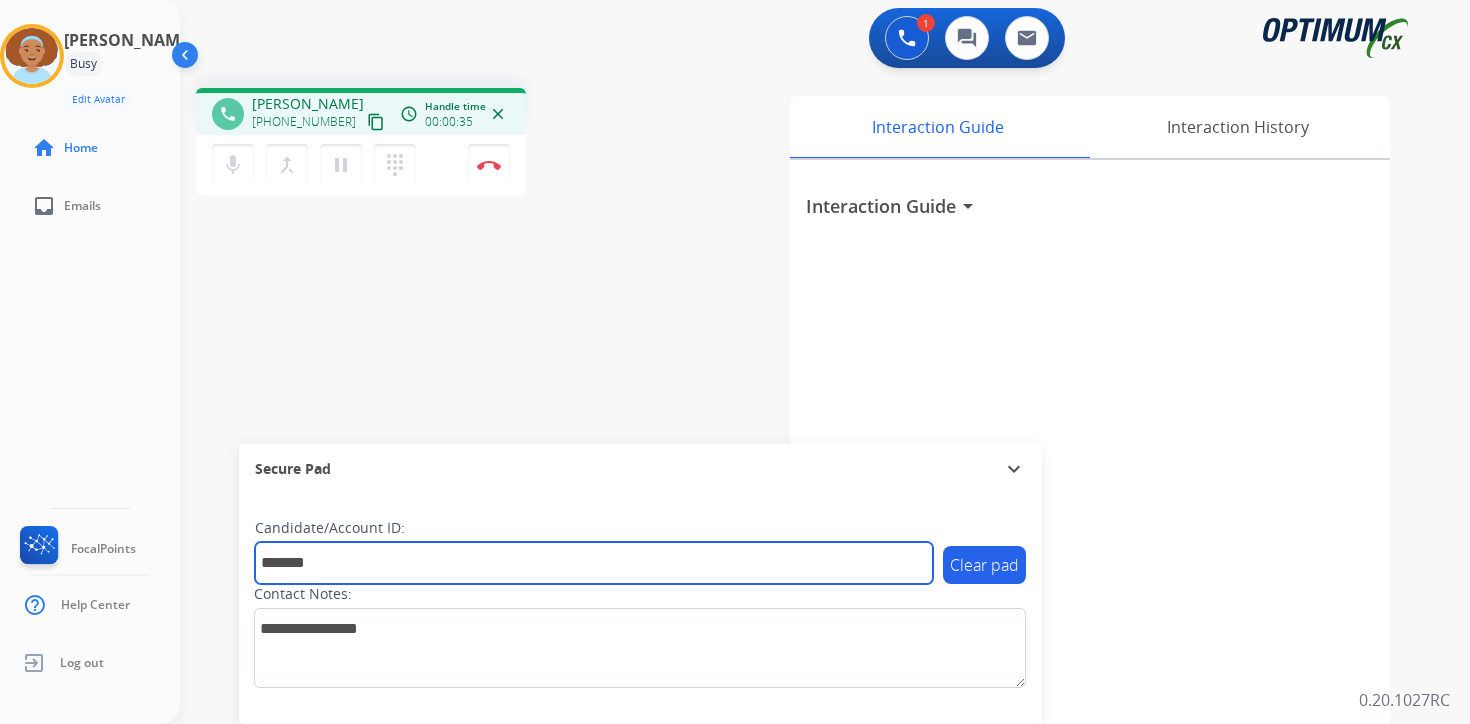 type on "*******" 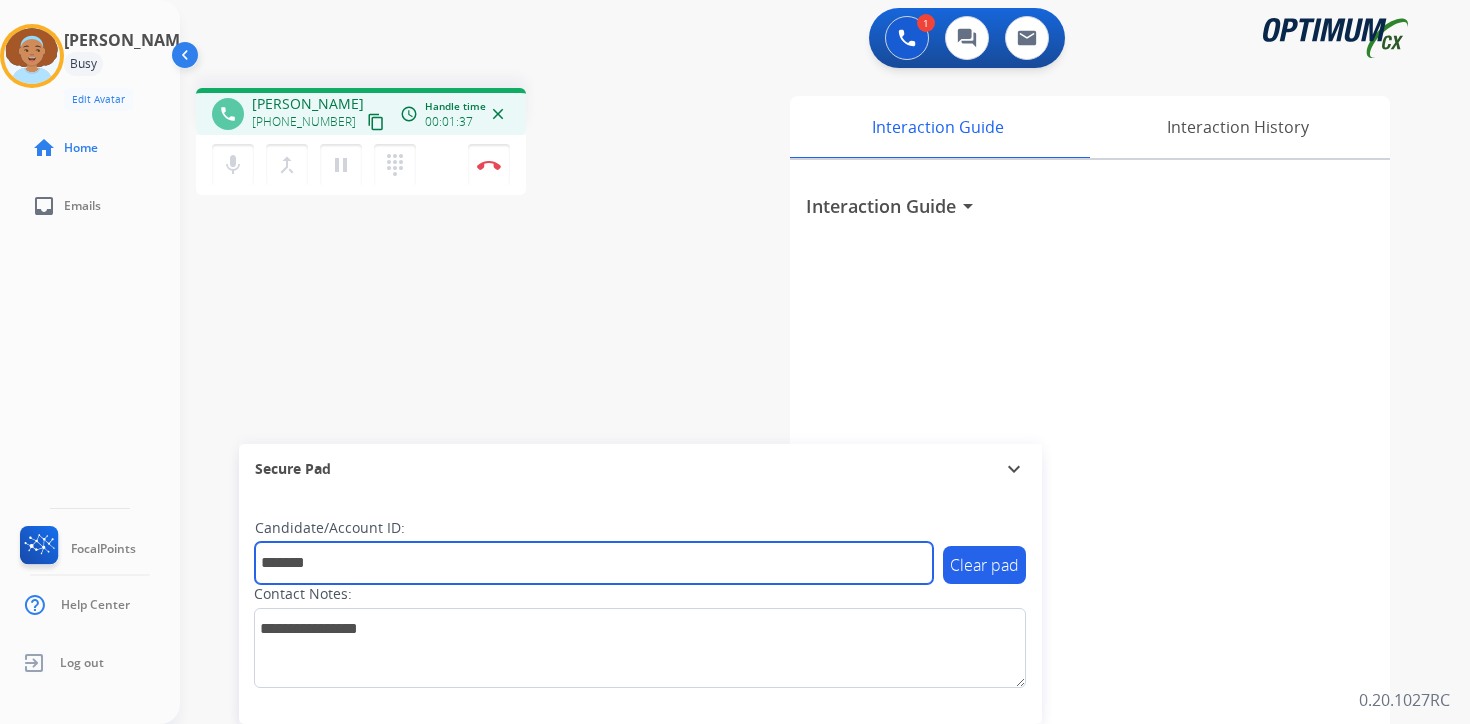 click on "*******" at bounding box center [594, 563] 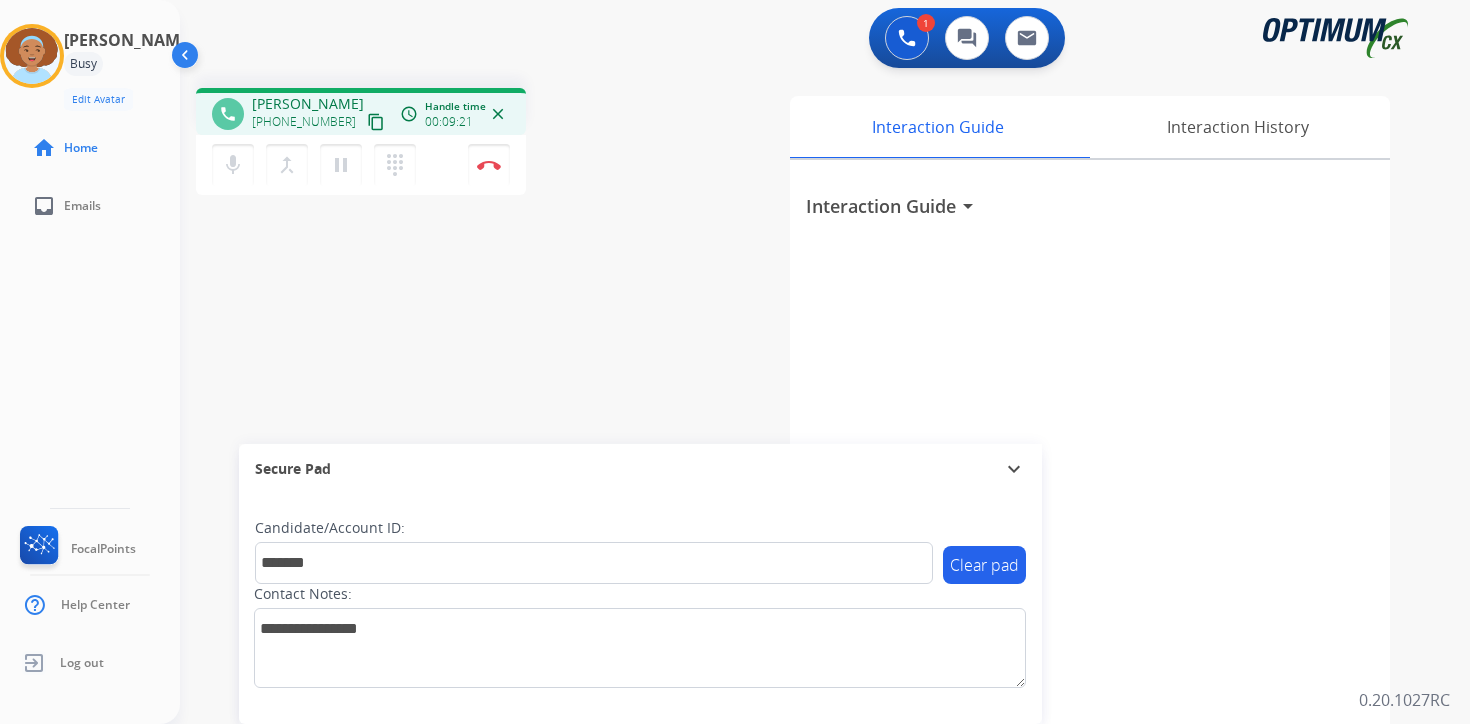 click on "1 Voice Interactions  0  Chat Interactions   0  Email Interactions phone [PERSON_NAME] [PHONE_NUMBER] content_copy access_time Call metrics Queue   00:08 Hold   00:00 Talk   09:22 Total   09:29 Handle time 00:09:21 close mic Mute merge_type Bridge pause Hold dialpad Dialpad Disconnect swap_horiz Break voice bridge close_fullscreen Connect 3-Way Call merge_type Separate 3-Way Call  Interaction Guide   Interaction History  Interaction Guide arrow_drop_down Secure Pad expand_more Clear pad Candidate/Account ID: ******* Contact Notes:                  0.20.1027RC" at bounding box center [825, 362] 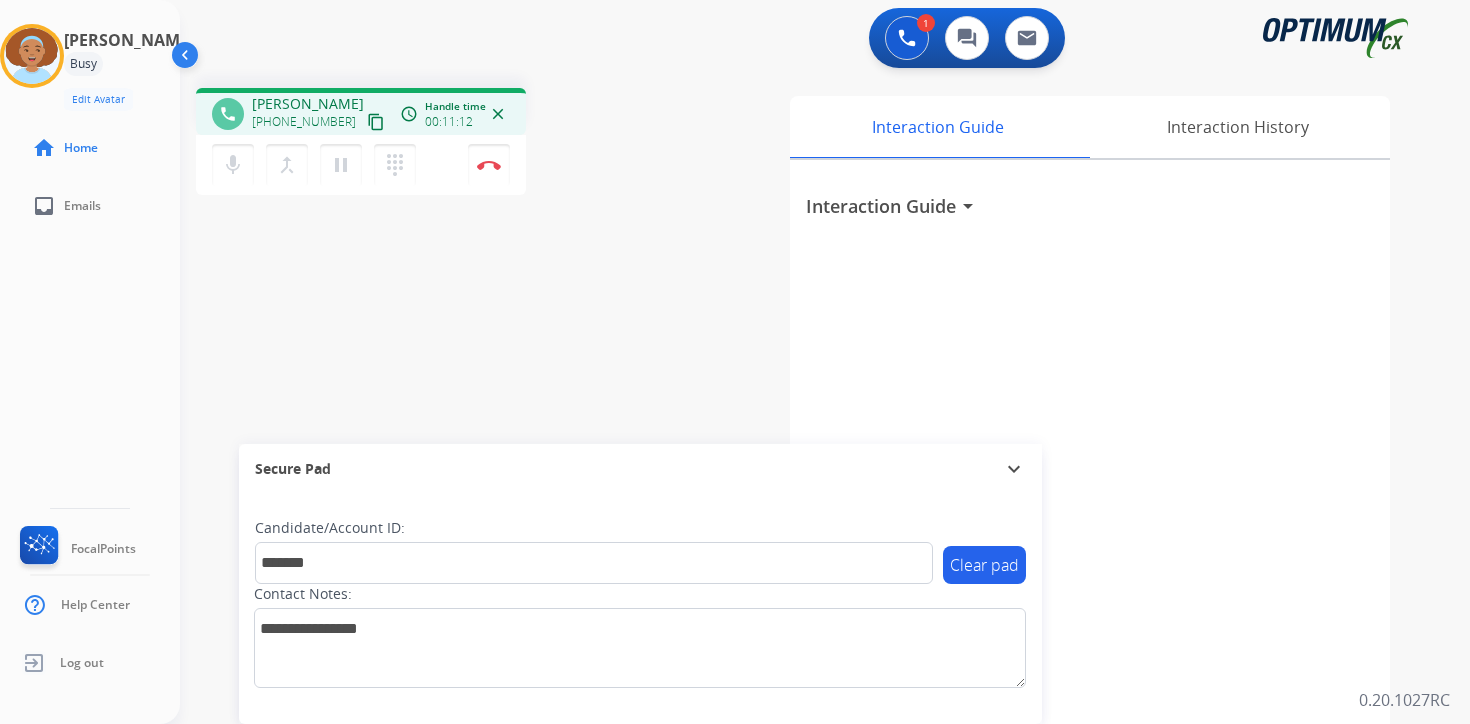 click on "phone [PERSON_NAME] [PHONE_NUMBER] content_copy access_time Call metrics Queue   00:08 Hold   00:00 Talk   11:13 Total   11:20 Handle time 00:11:12 close mic Mute merge_type Bridge pause Hold dialpad Dialpad Disconnect swap_horiz Break voice bridge close_fullscreen Connect 3-Way Call merge_type Separate 3-Way Call  Interaction Guide   Interaction History  Interaction Guide arrow_drop_down Secure Pad expand_more Clear pad Candidate/Account ID: ******* Contact Notes:" at bounding box center [801, 489] 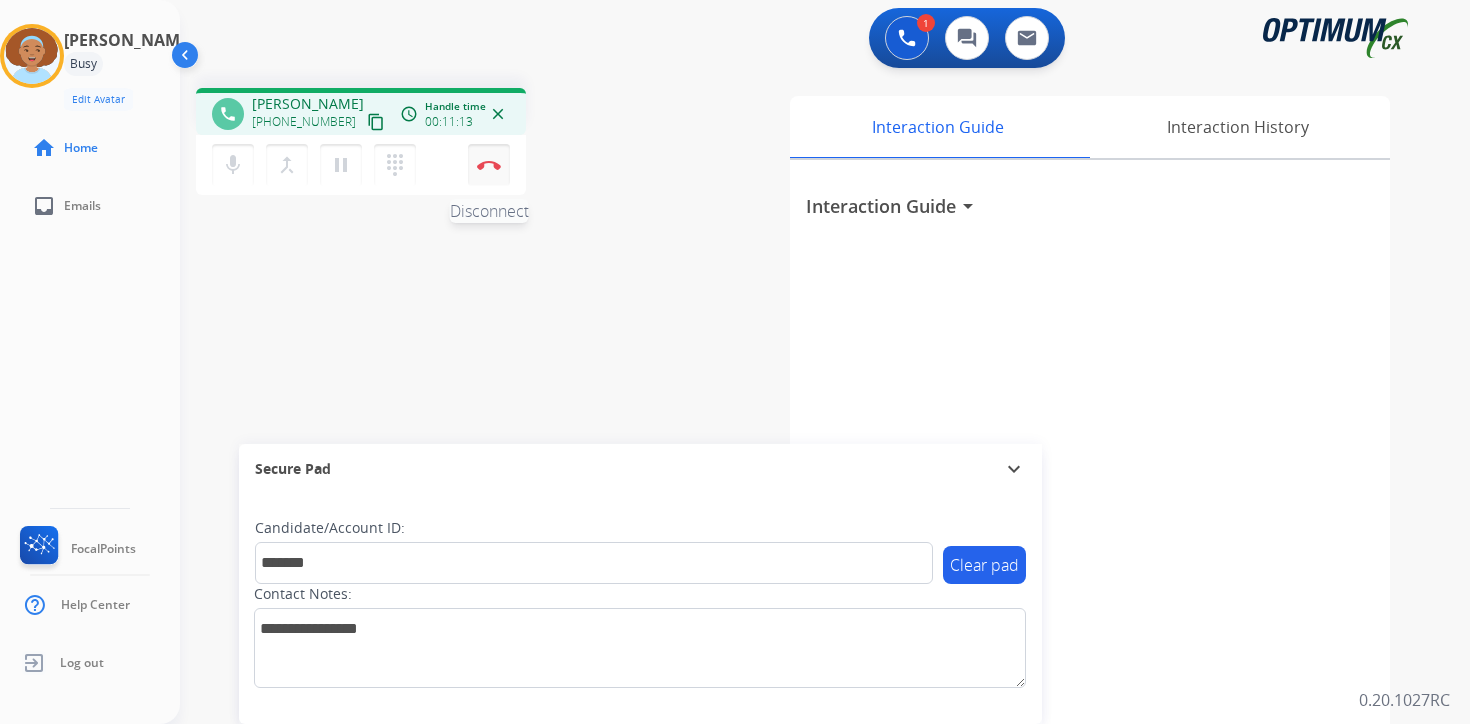 click on "Disconnect" at bounding box center [489, 165] 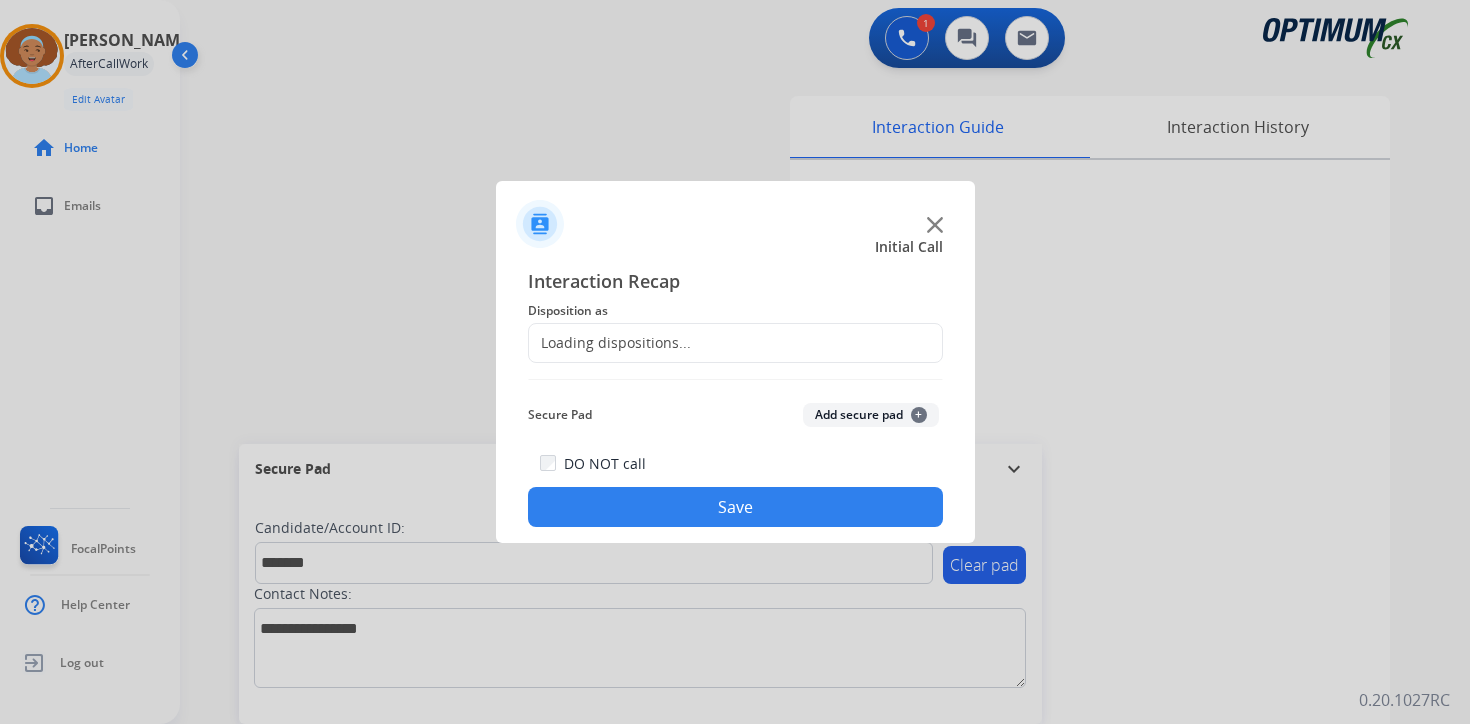 click on "Add secure pad  +" 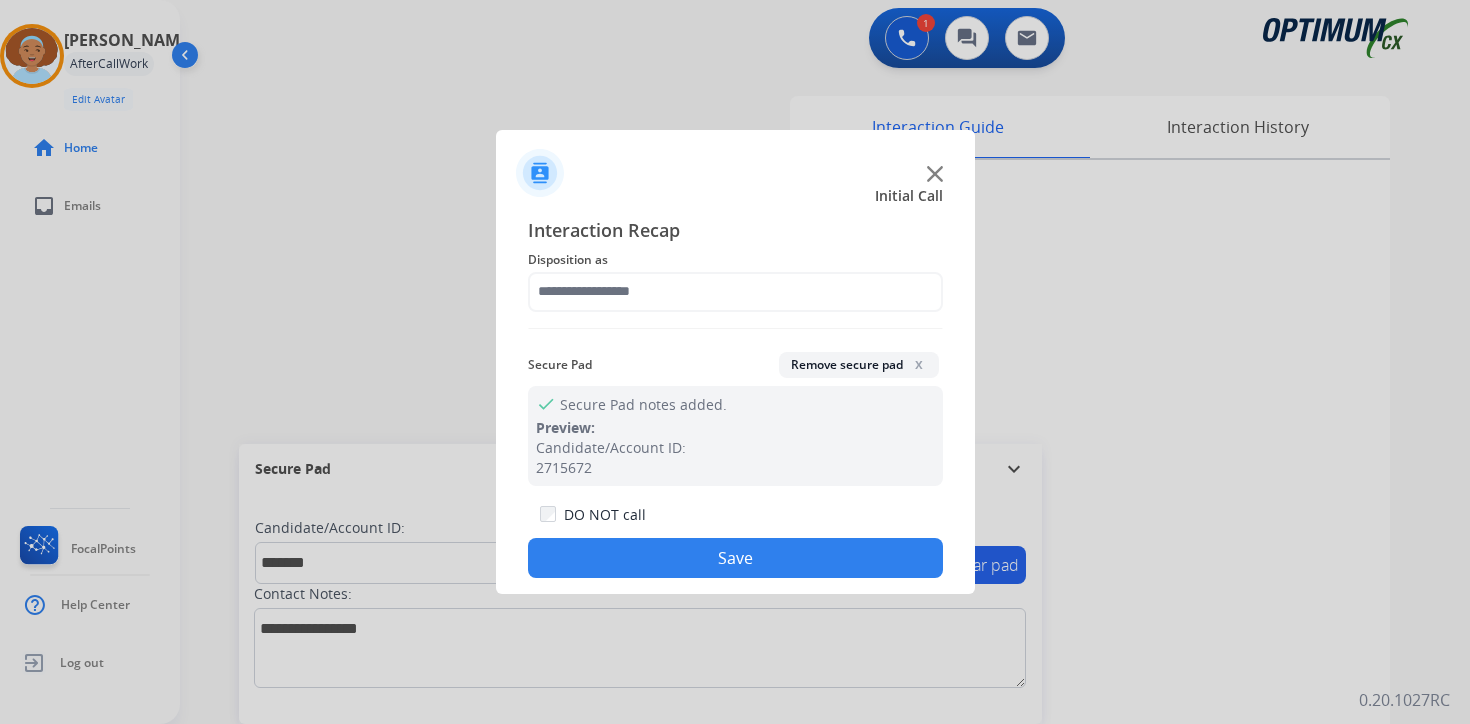 click on "Disposition as" 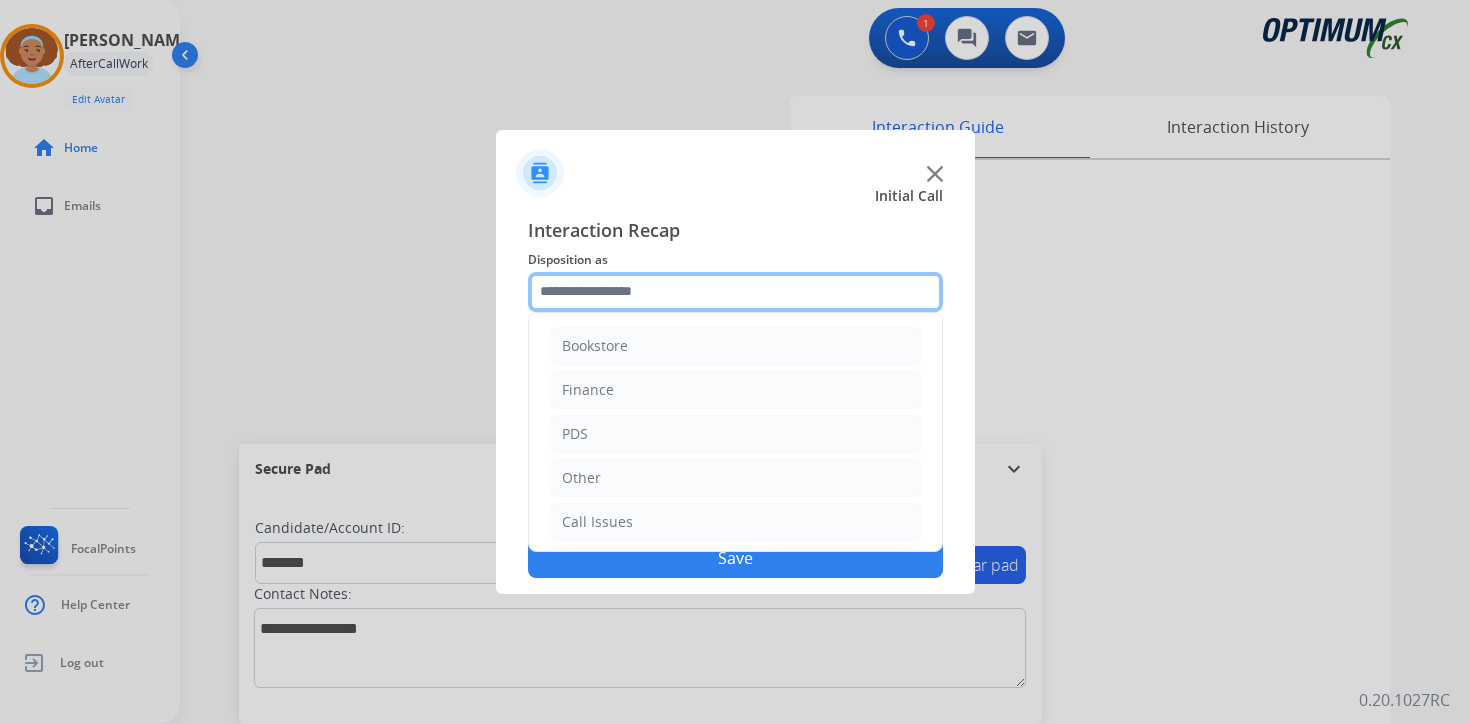 drag, startPoint x: 586, startPoint y: 276, endPoint x: 601, endPoint y: 340, distance: 65.734314 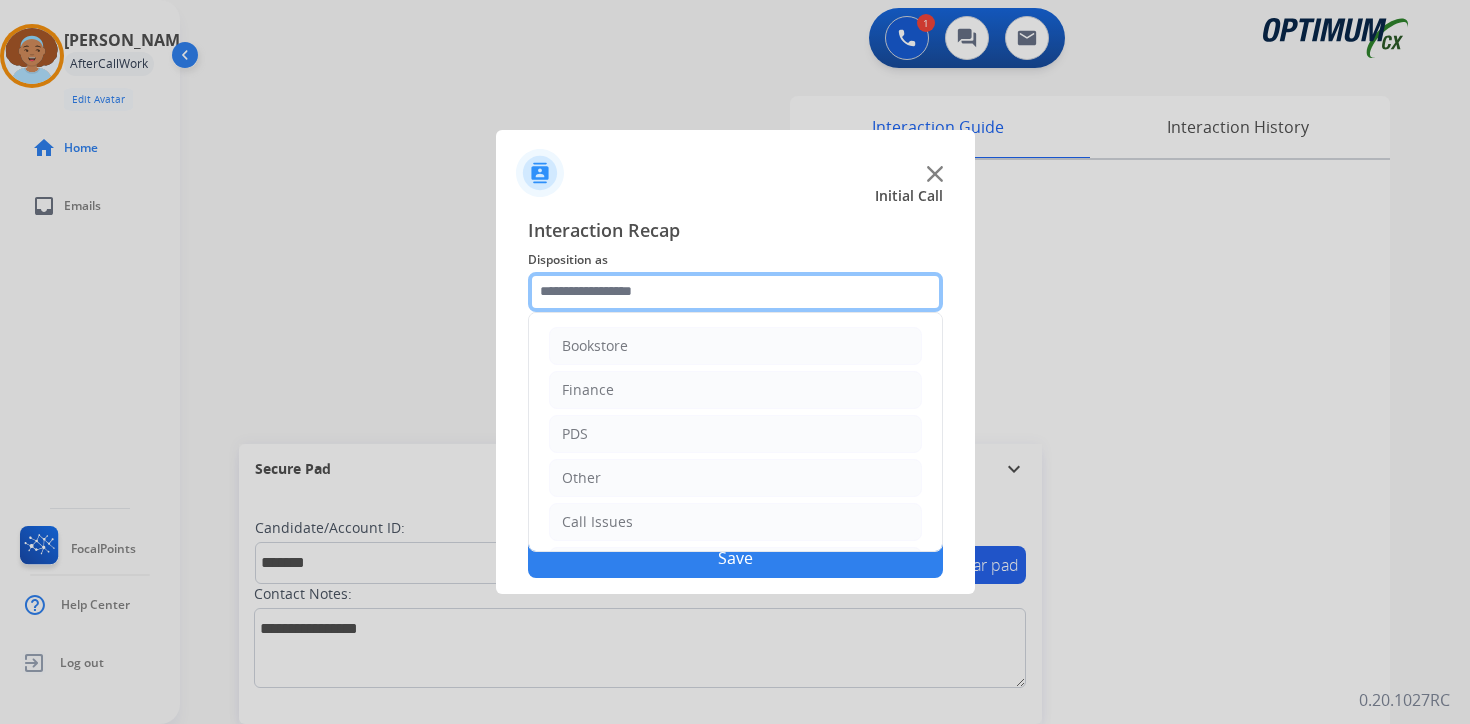 click 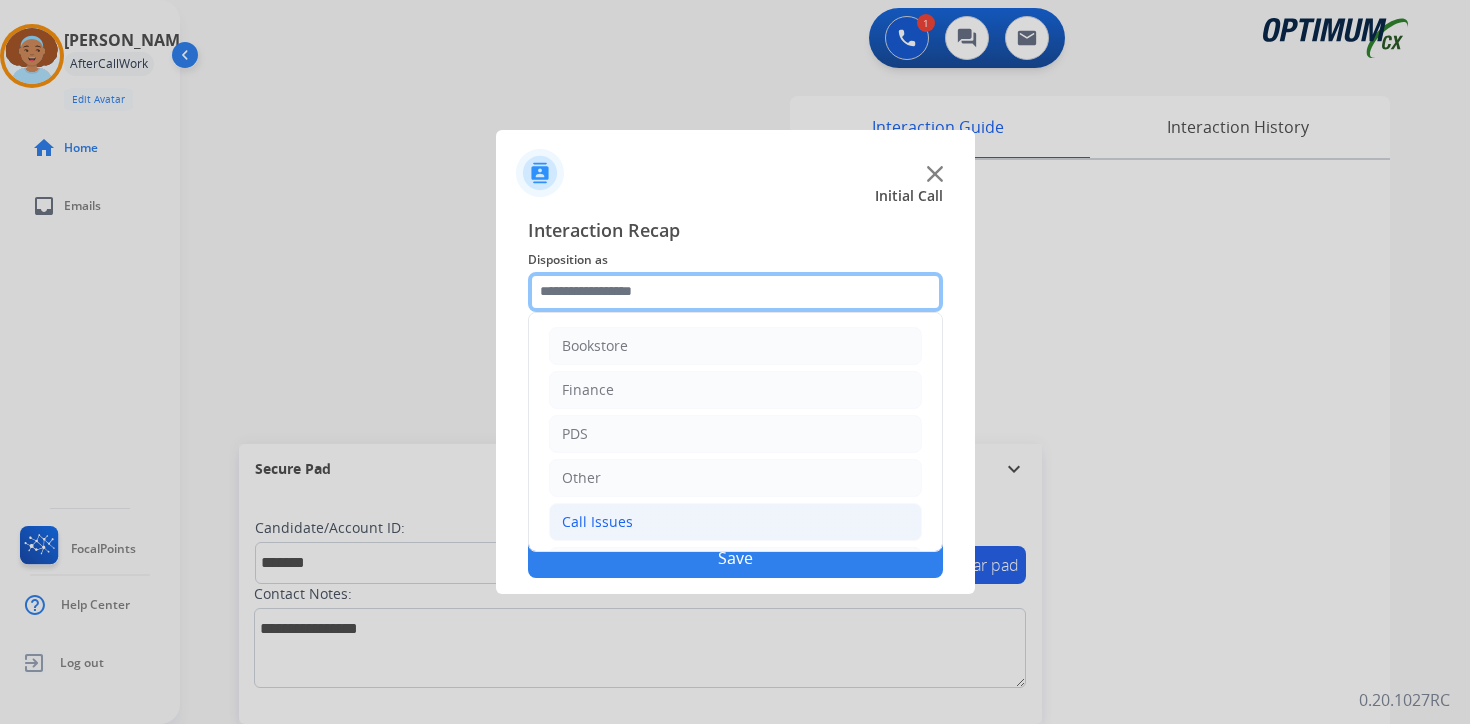 scroll, scrollTop: 136, scrollLeft: 0, axis: vertical 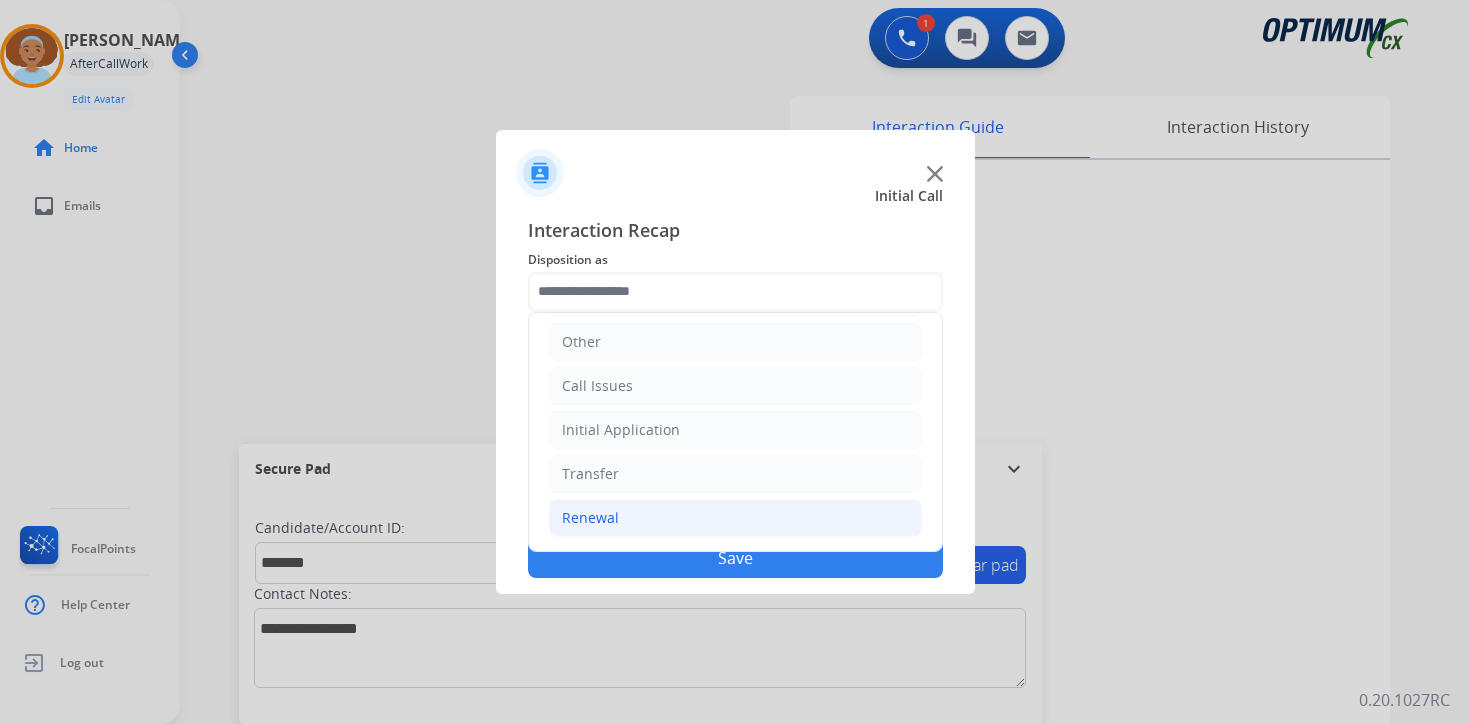 click on "Renewal" 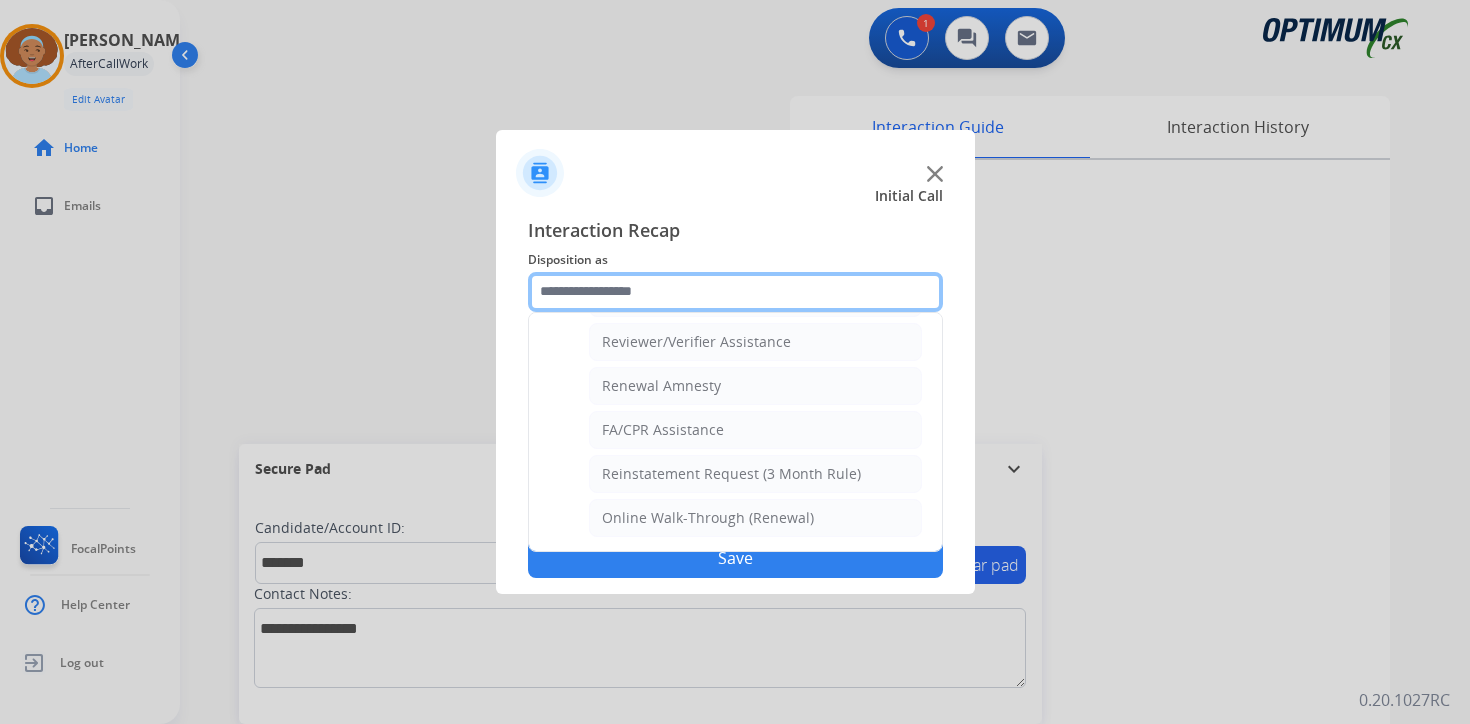 scroll, scrollTop: 439, scrollLeft: 0, axis: vertical 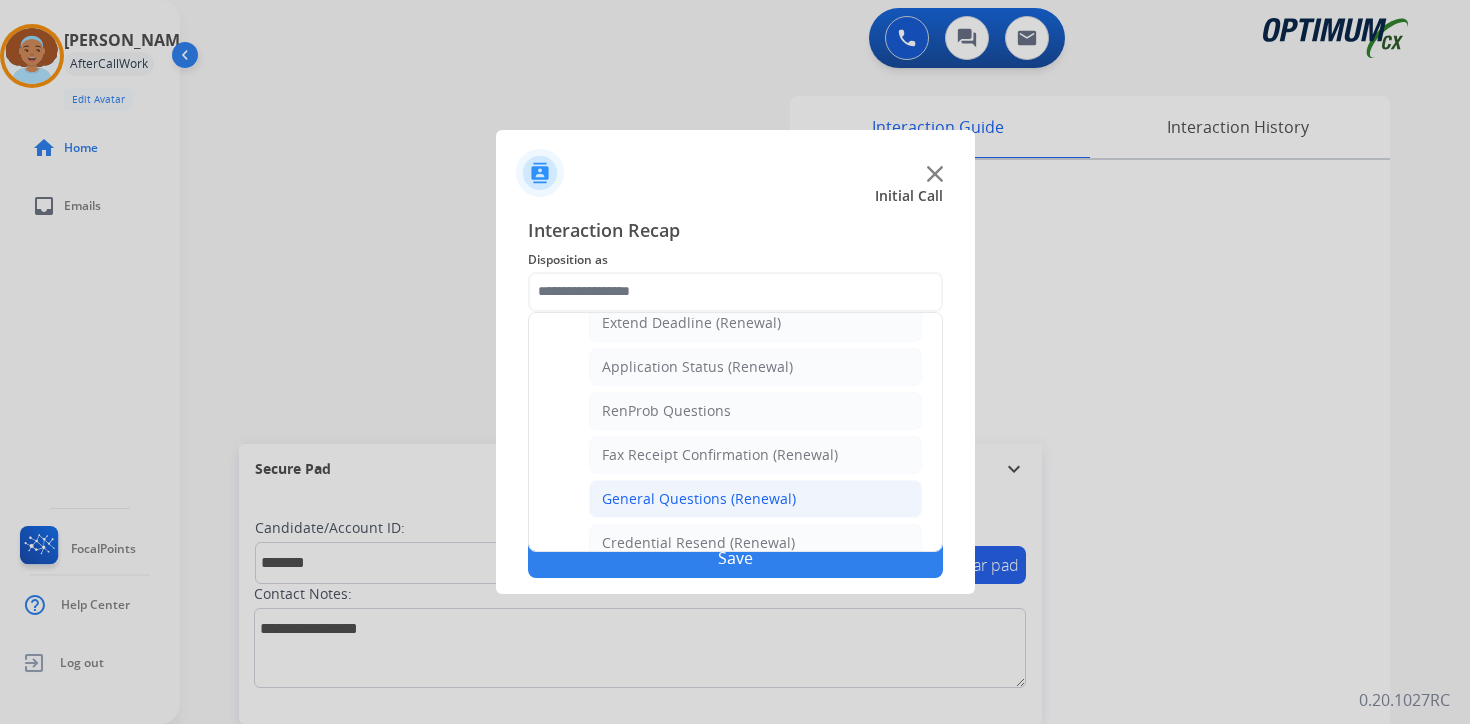 click on "General Questions (Renewal)" 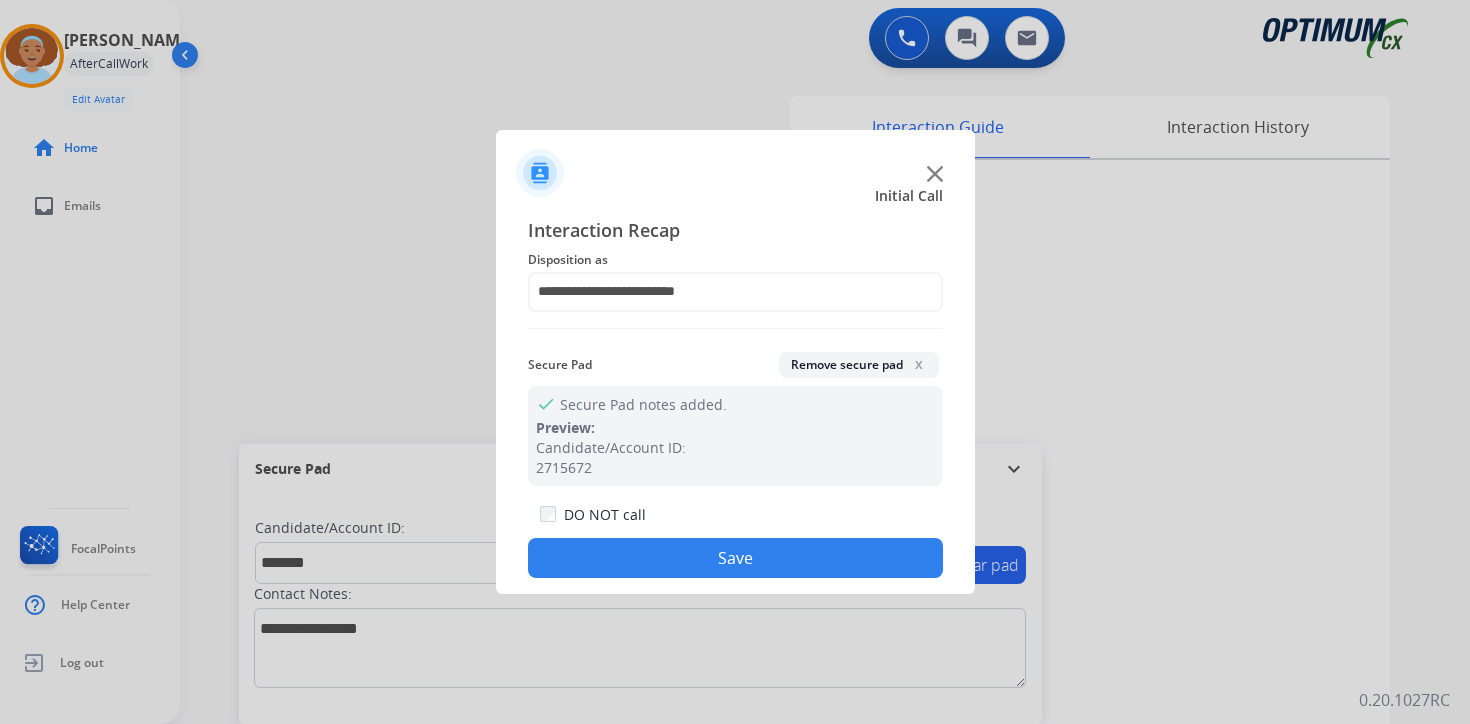 click on "Save" 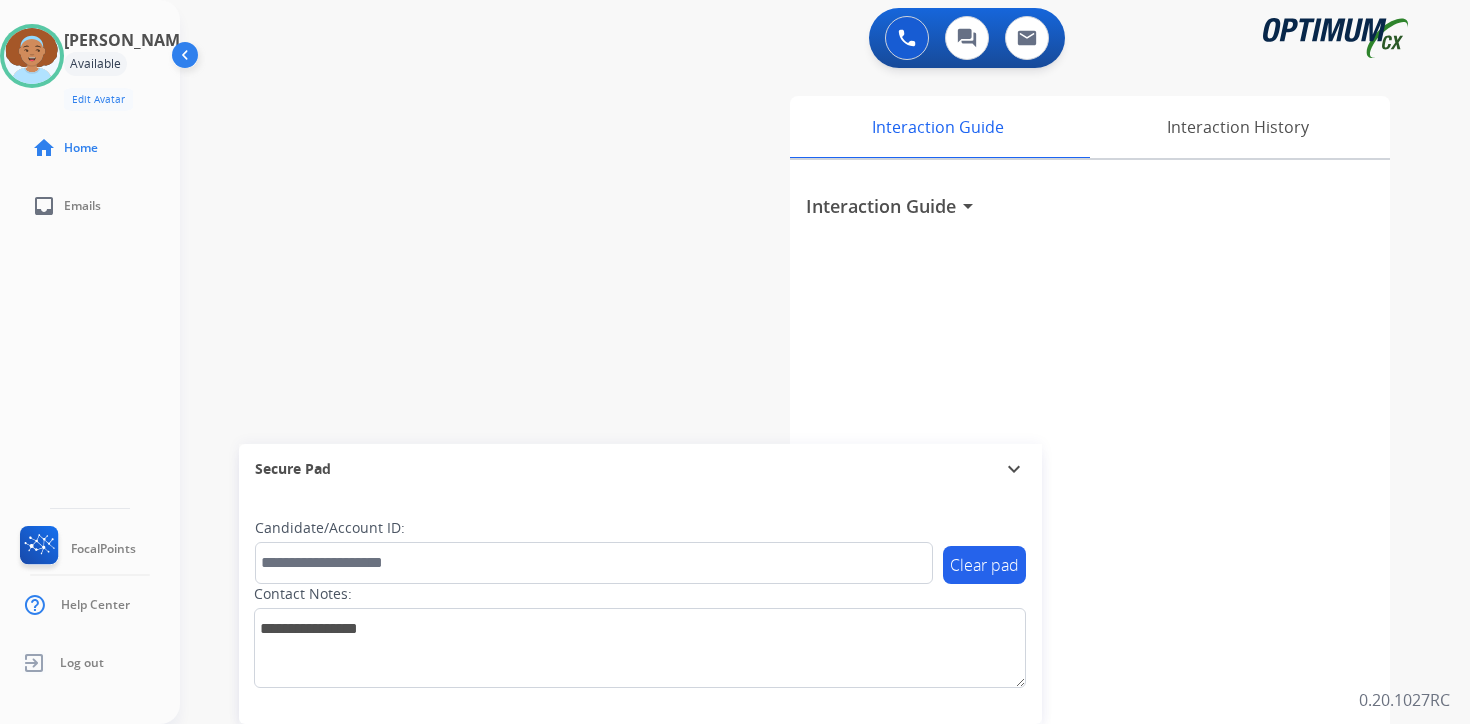click on "Interaction Guide   Interaction History  Interaction Guide arrow_drop_down" at bounding box center (1059, 497) 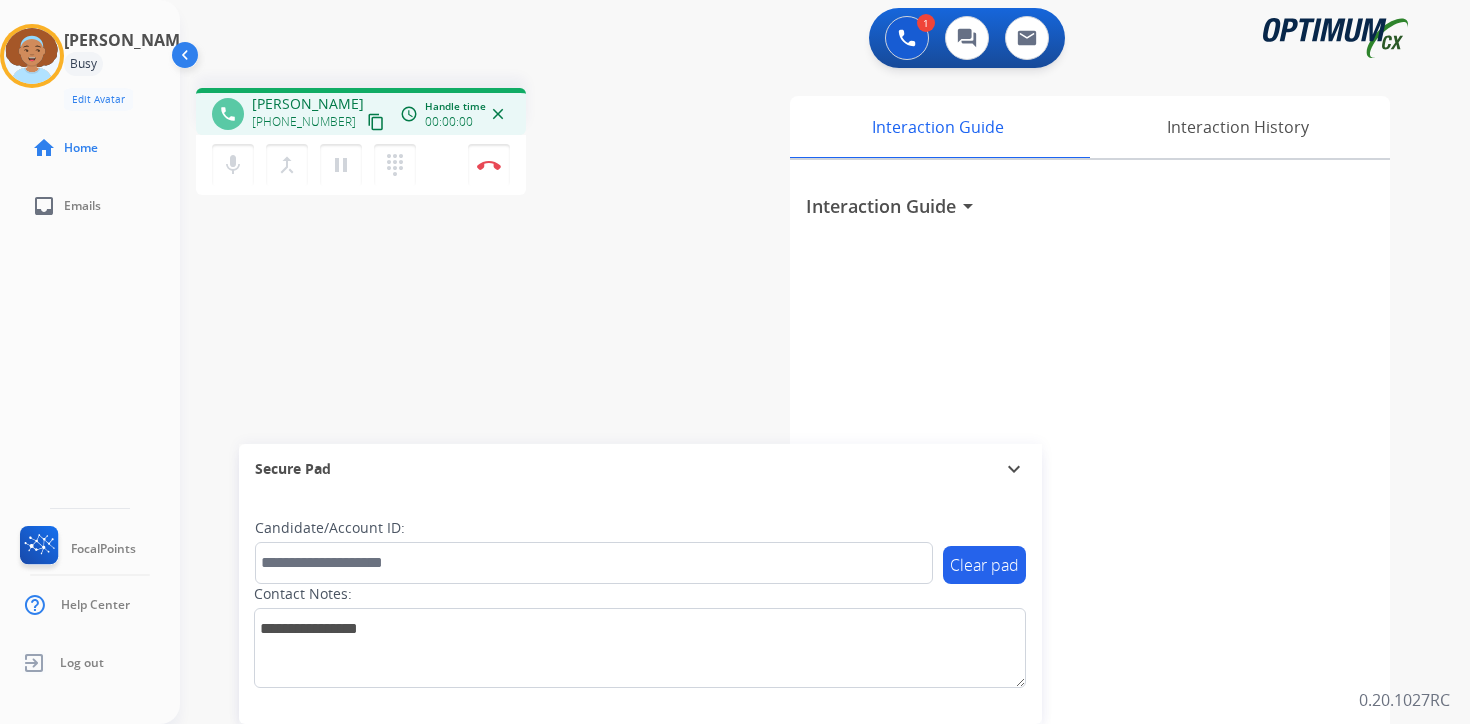 click on "content_copy" at bounding box center (376, 122) 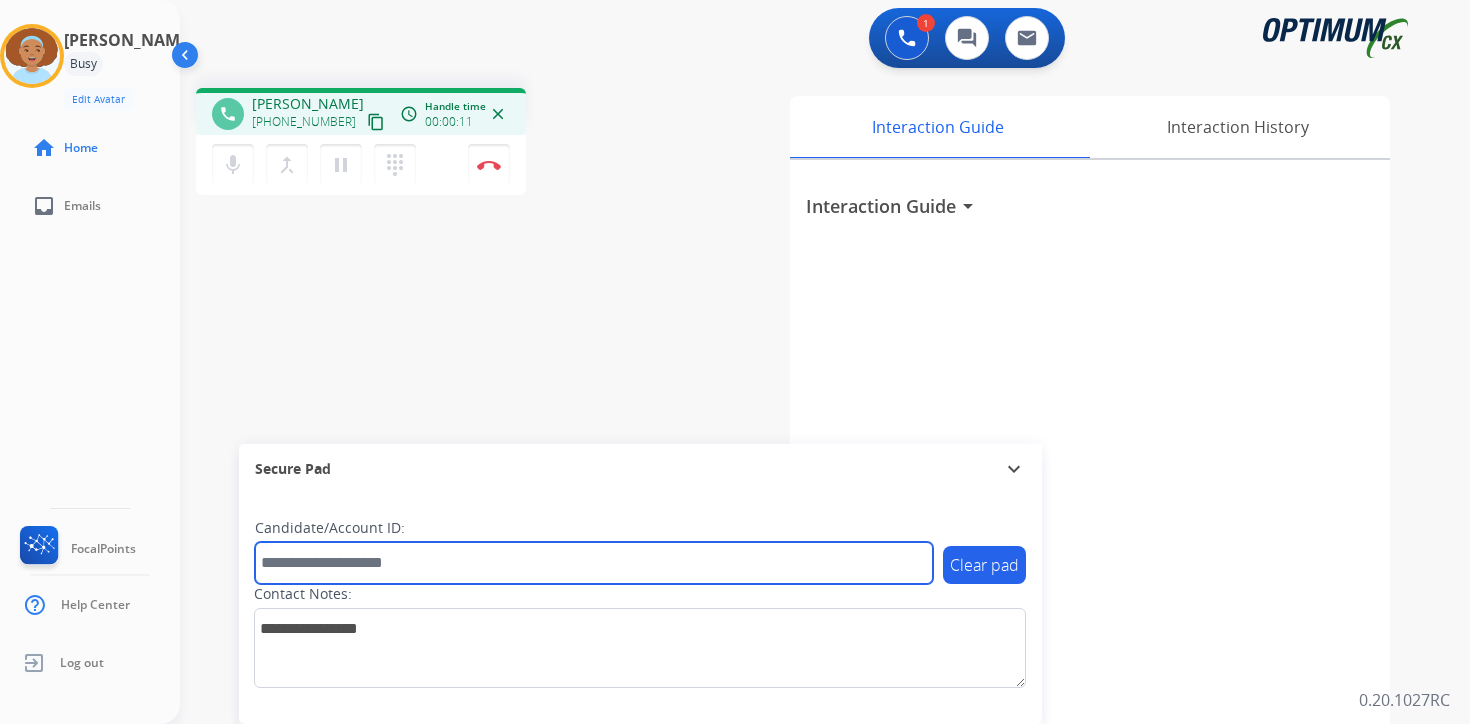 click at bounding box center (594, 563) 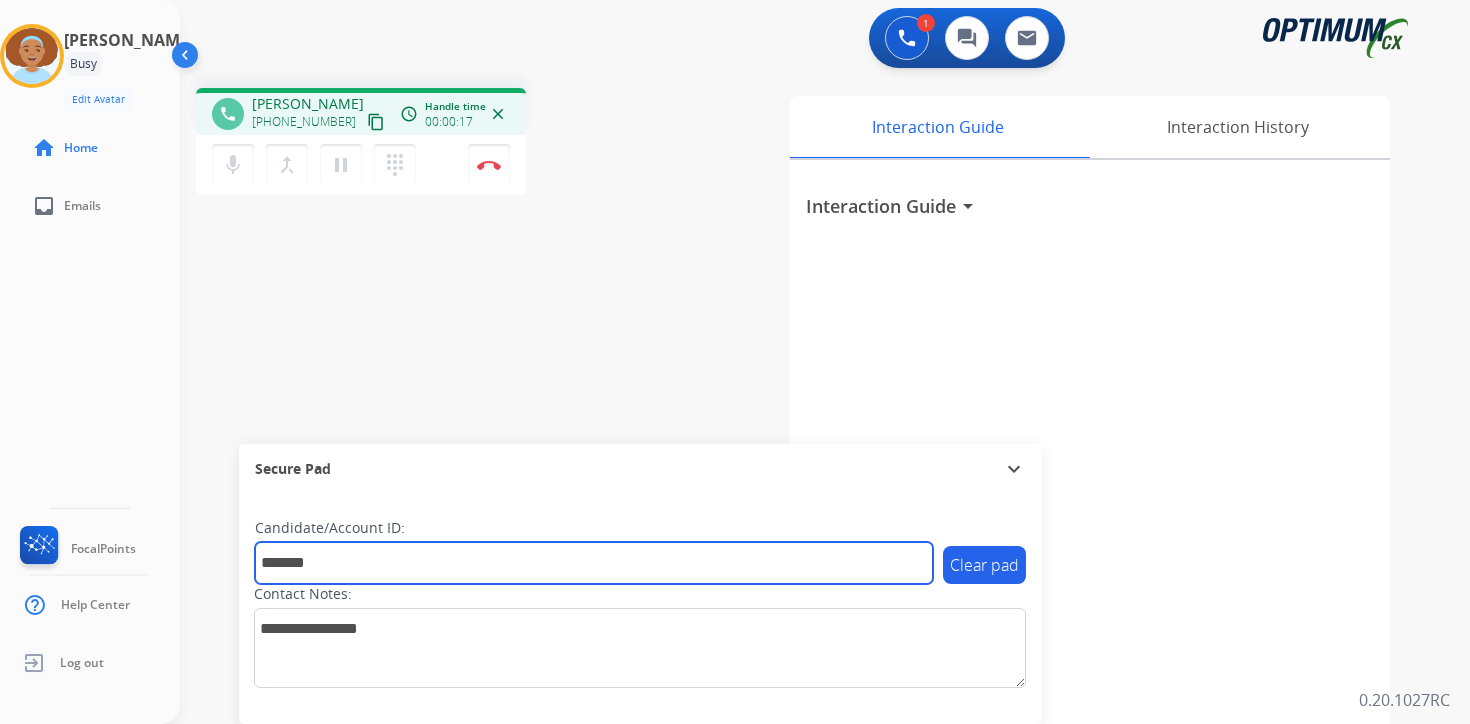 type on "*******" 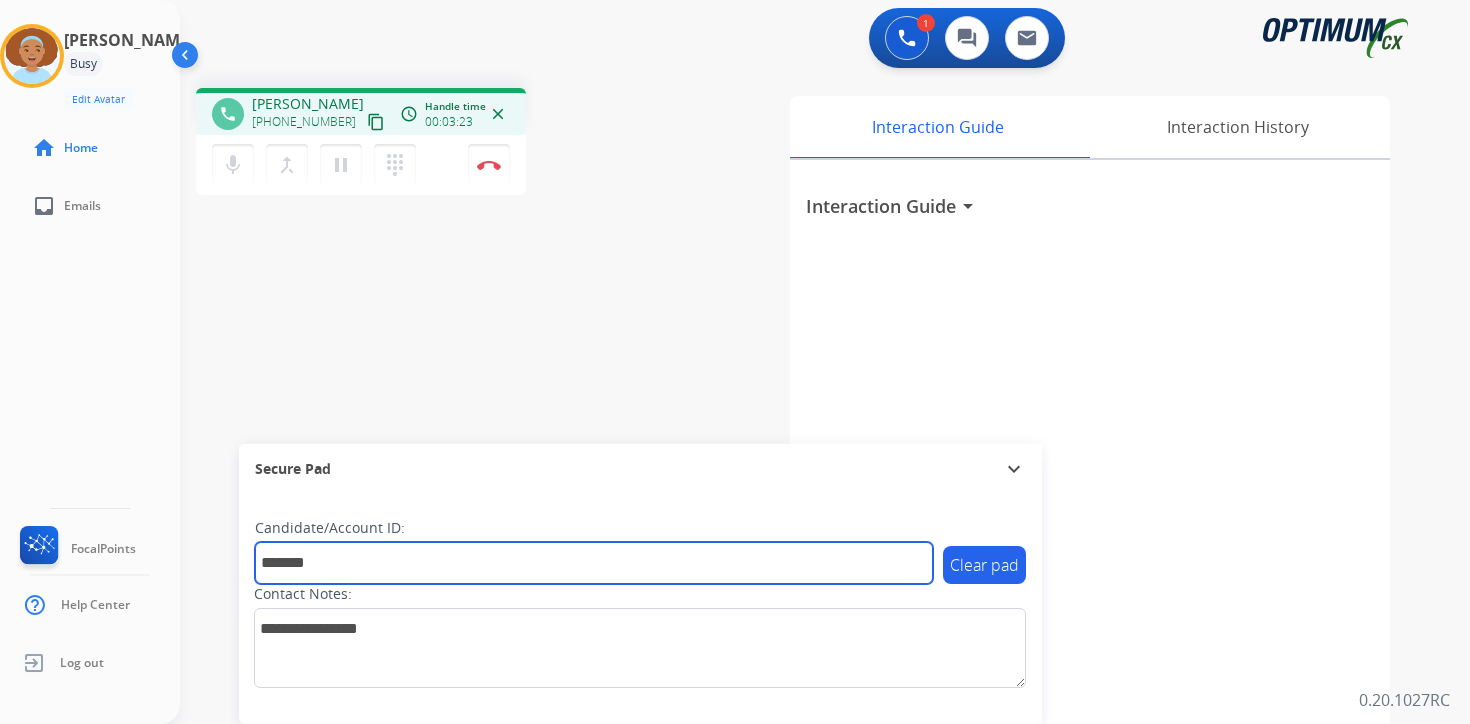 click on "*******" at bounding box center [594, 563] 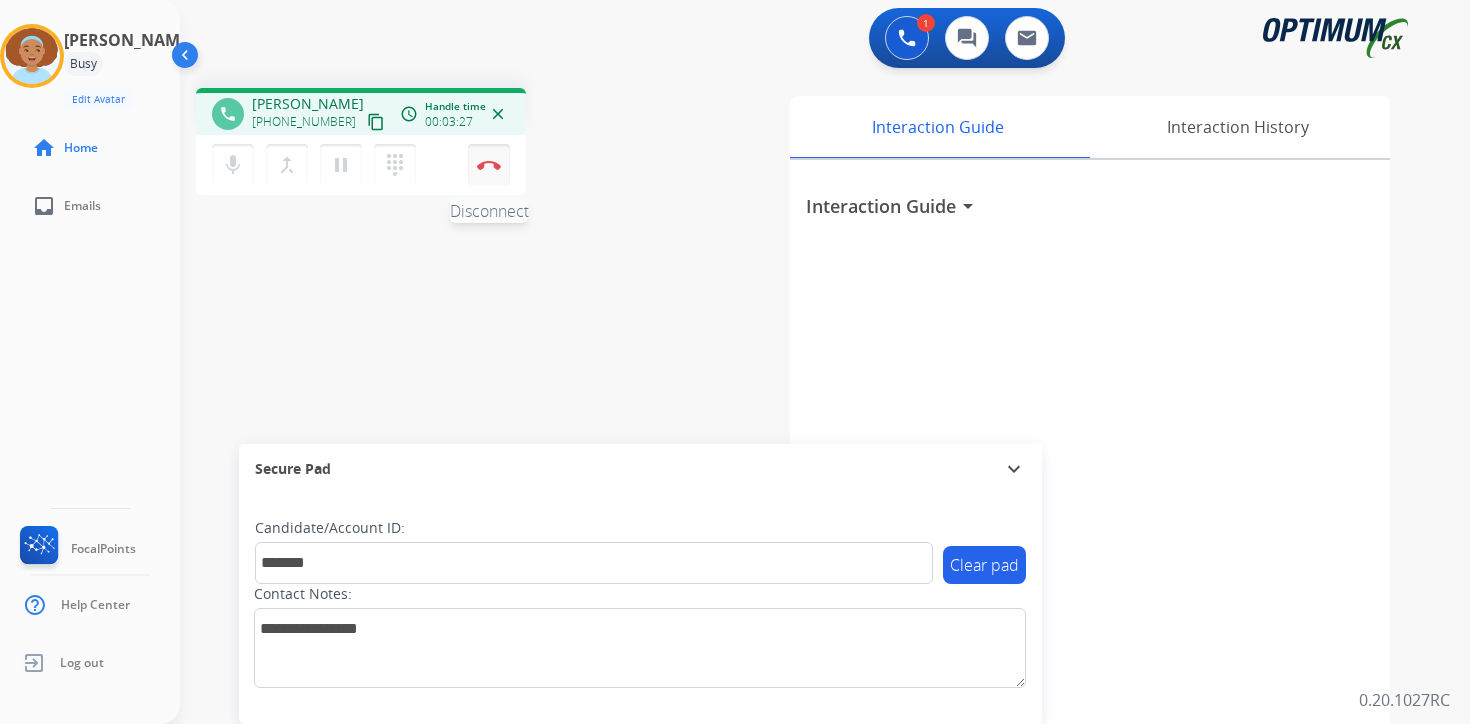click at bounding box center (489, 165) 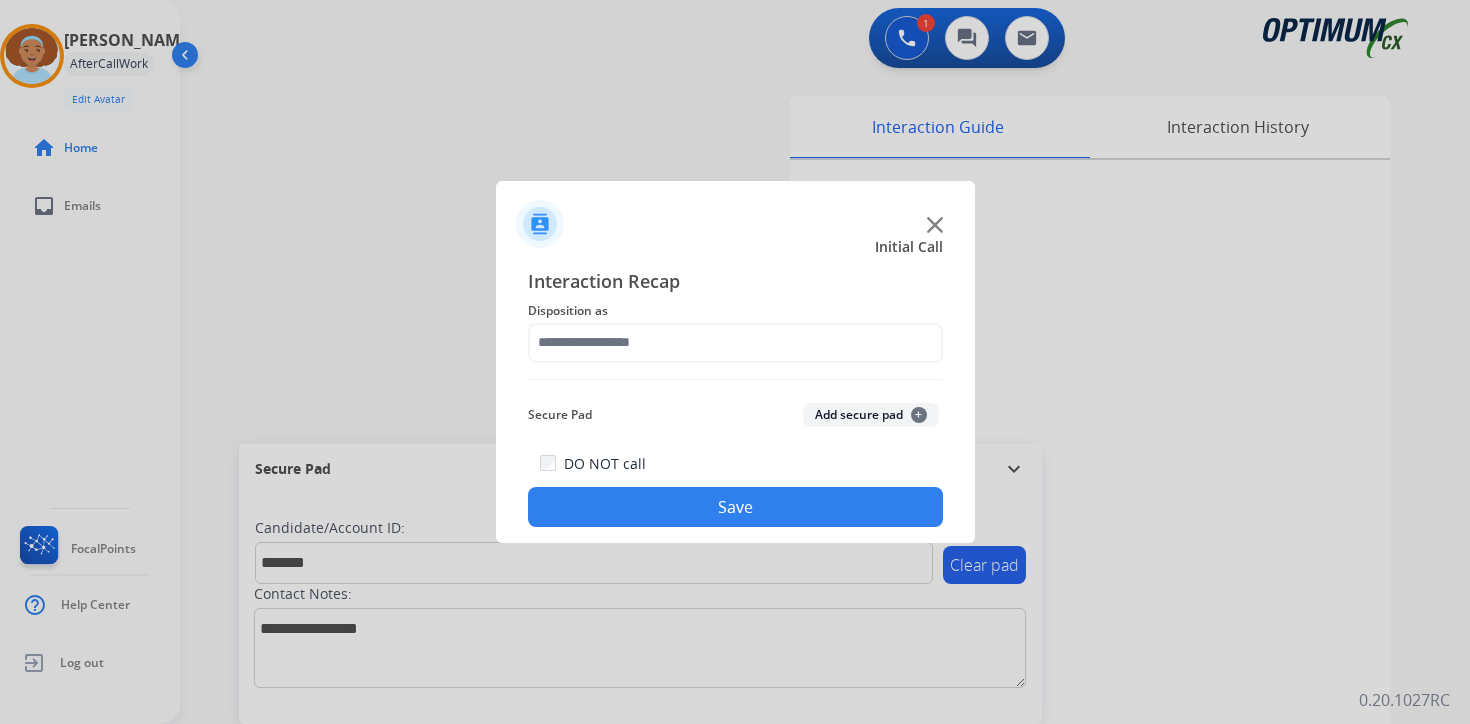 click on "Add secure pad  +" 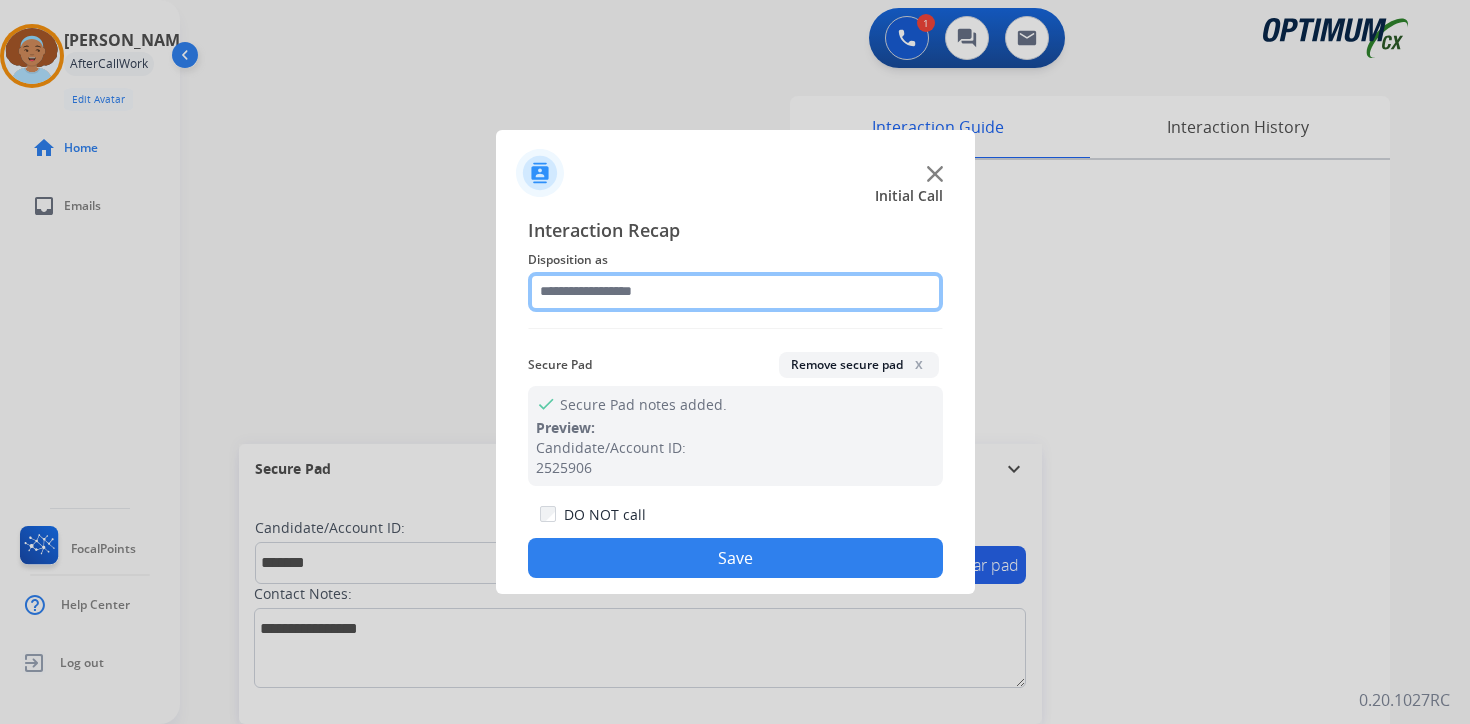 click 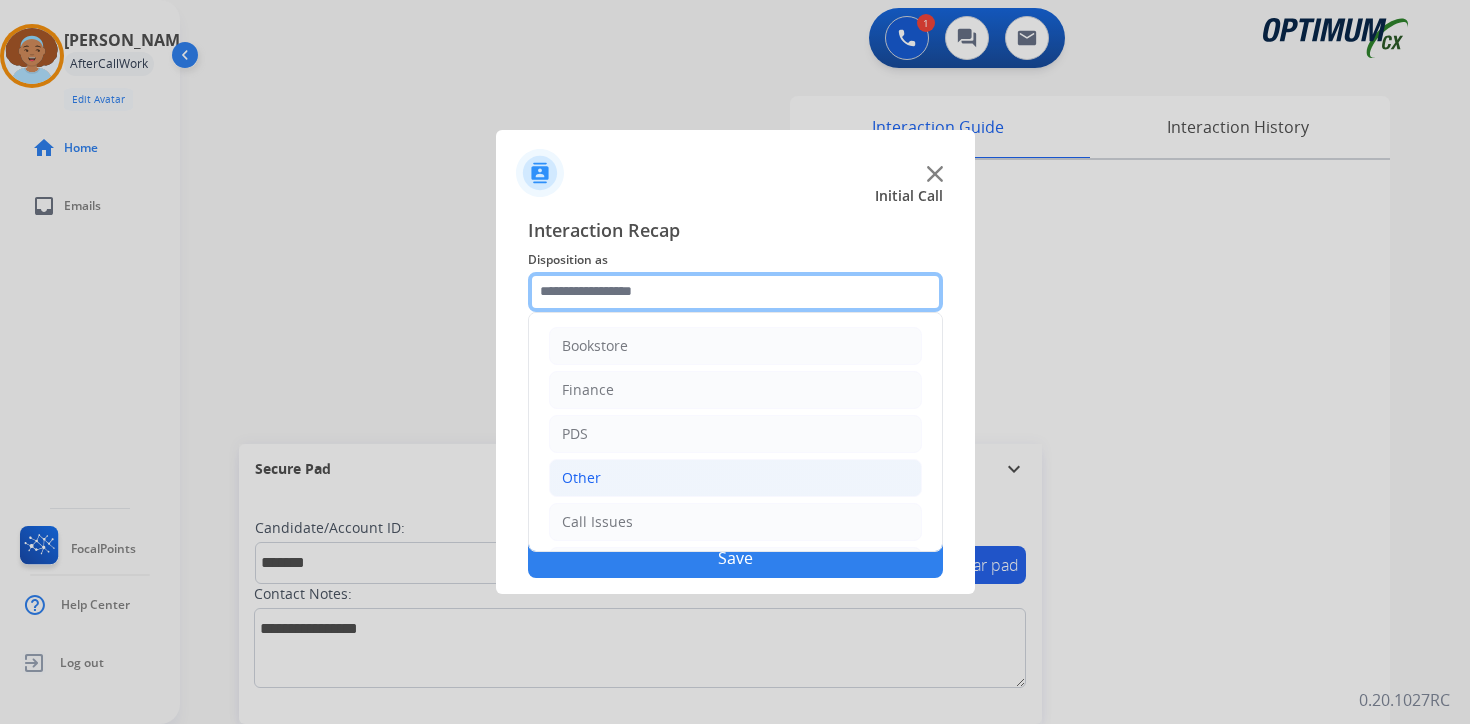 scroll, scrollTop: 136, scrollLeft: 0, axis: vertical 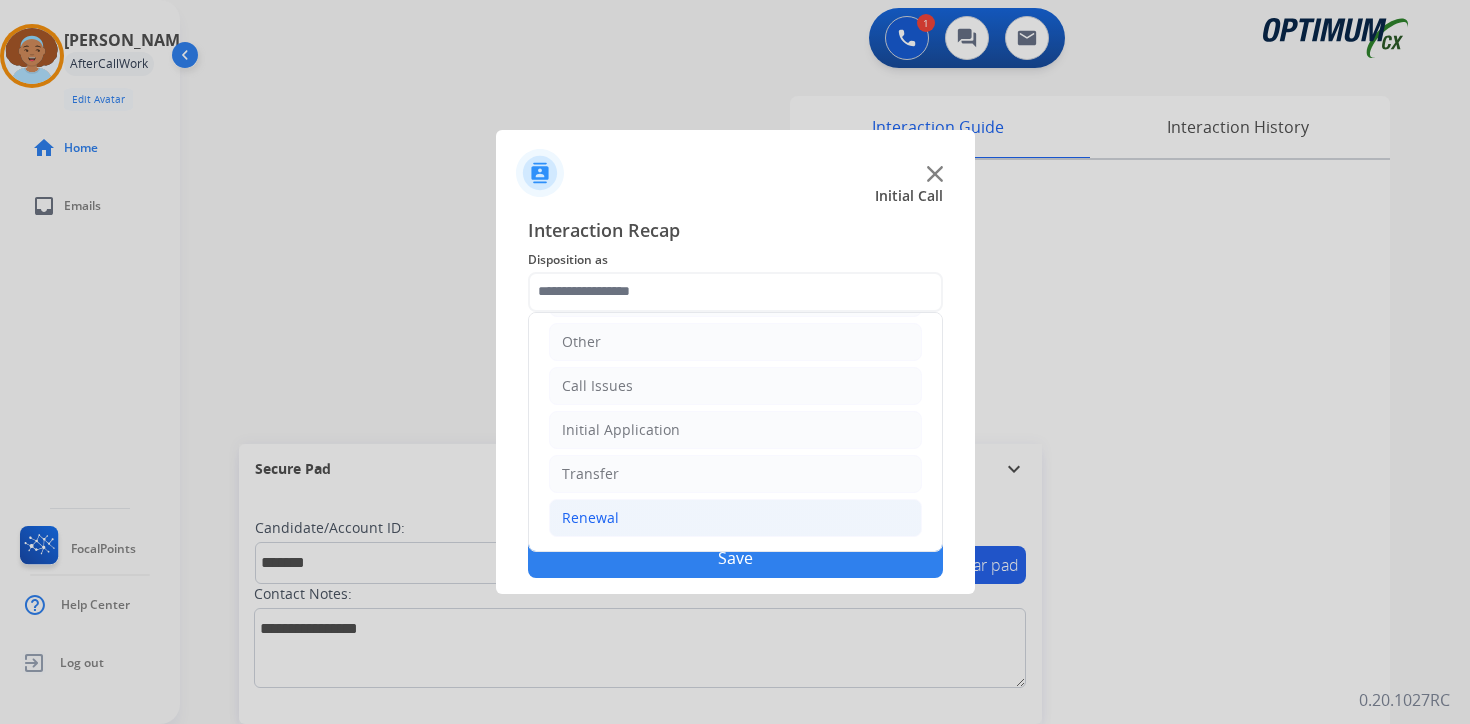 click on "Renewal" 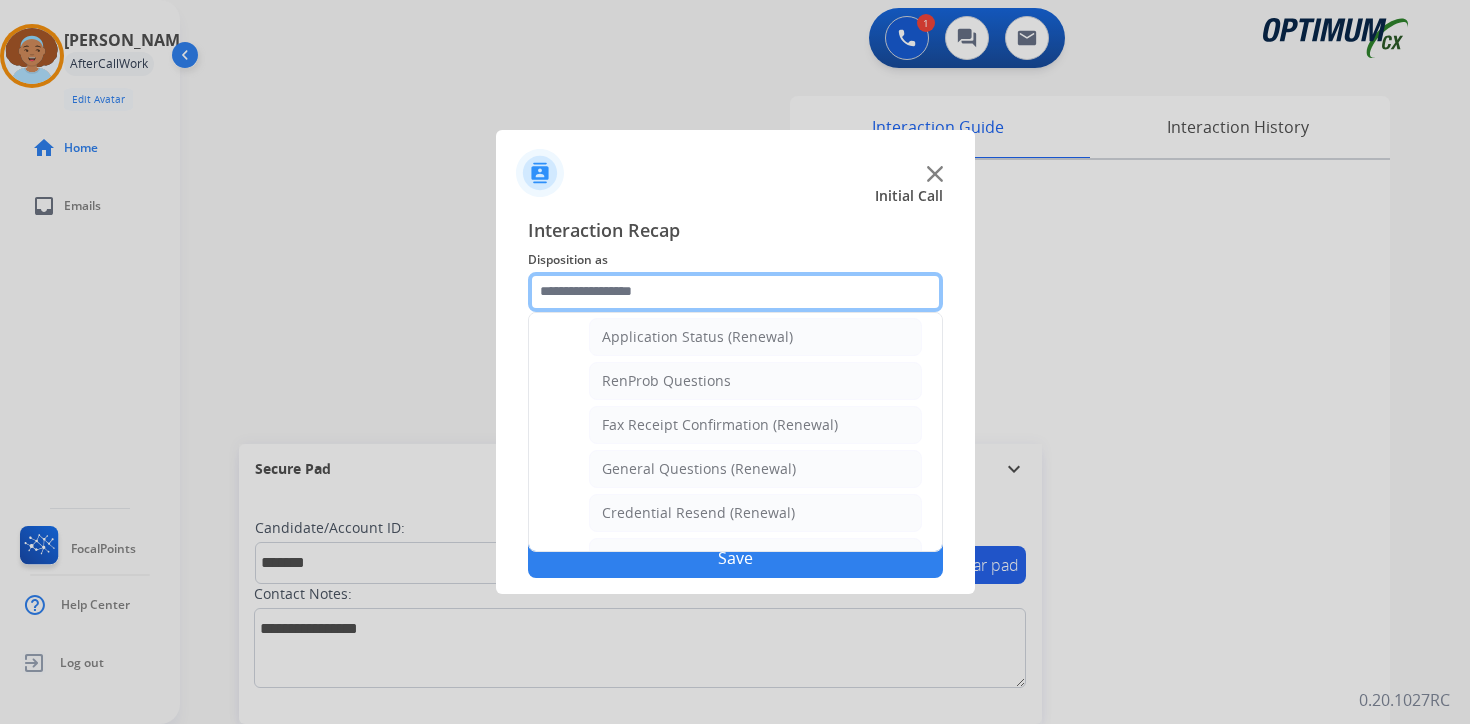 scroll, scrollTop: 772, scrollLeft: 0, axis: vertical 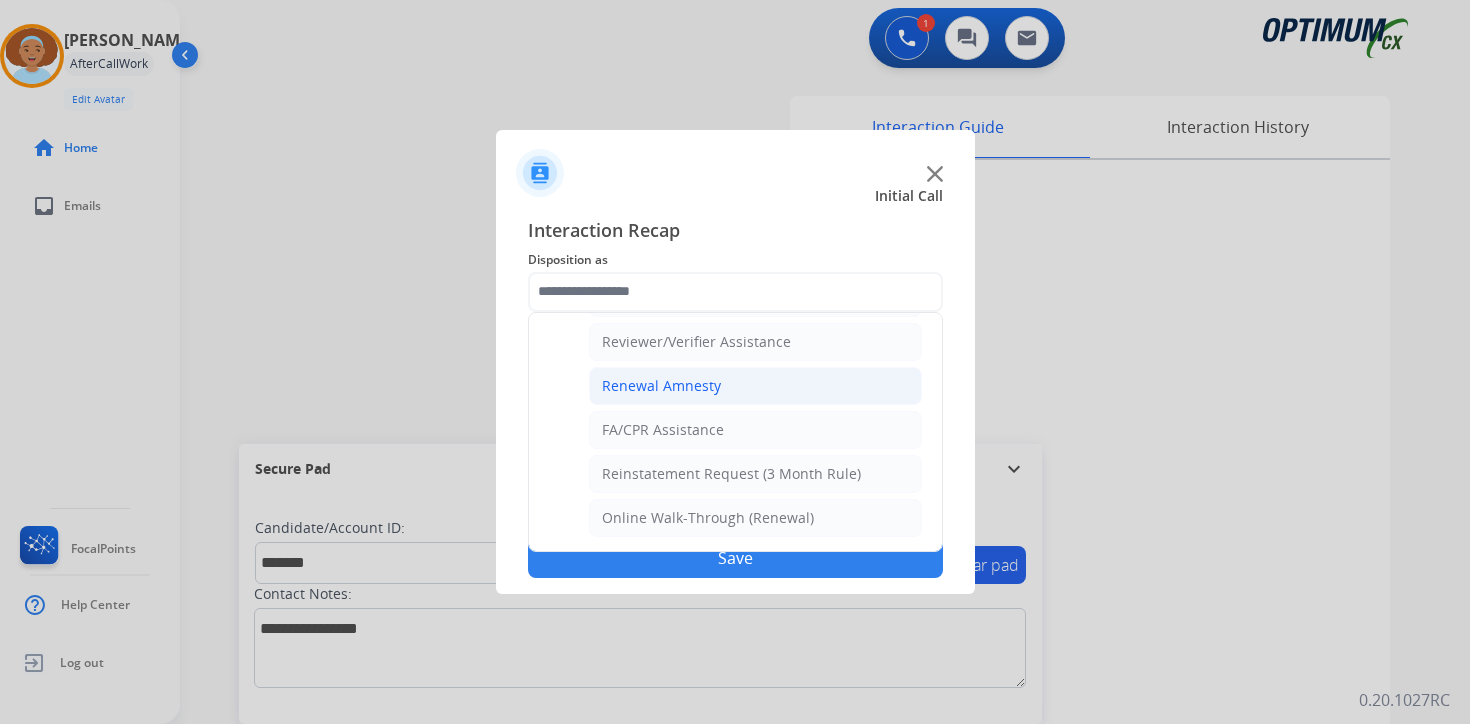 click on "Renewal Amnesty" 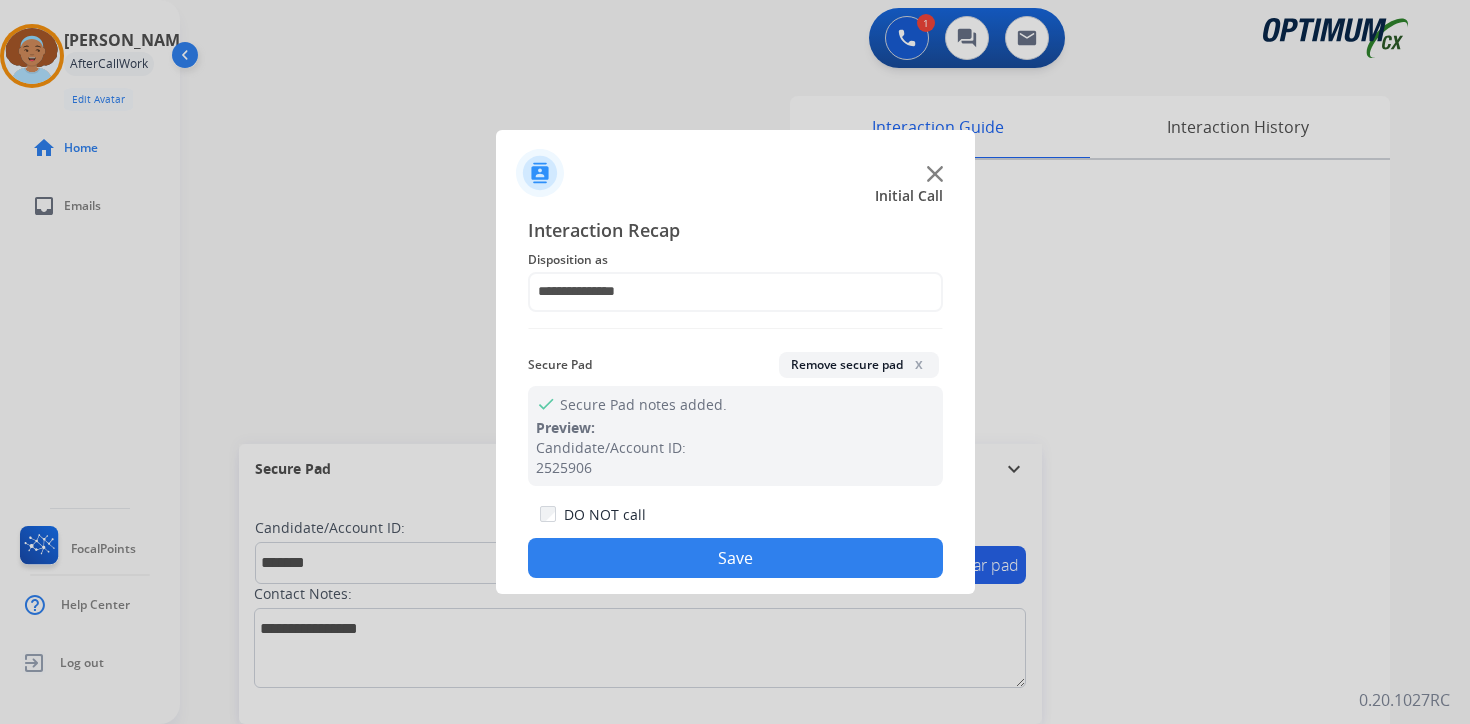 click on "Save" 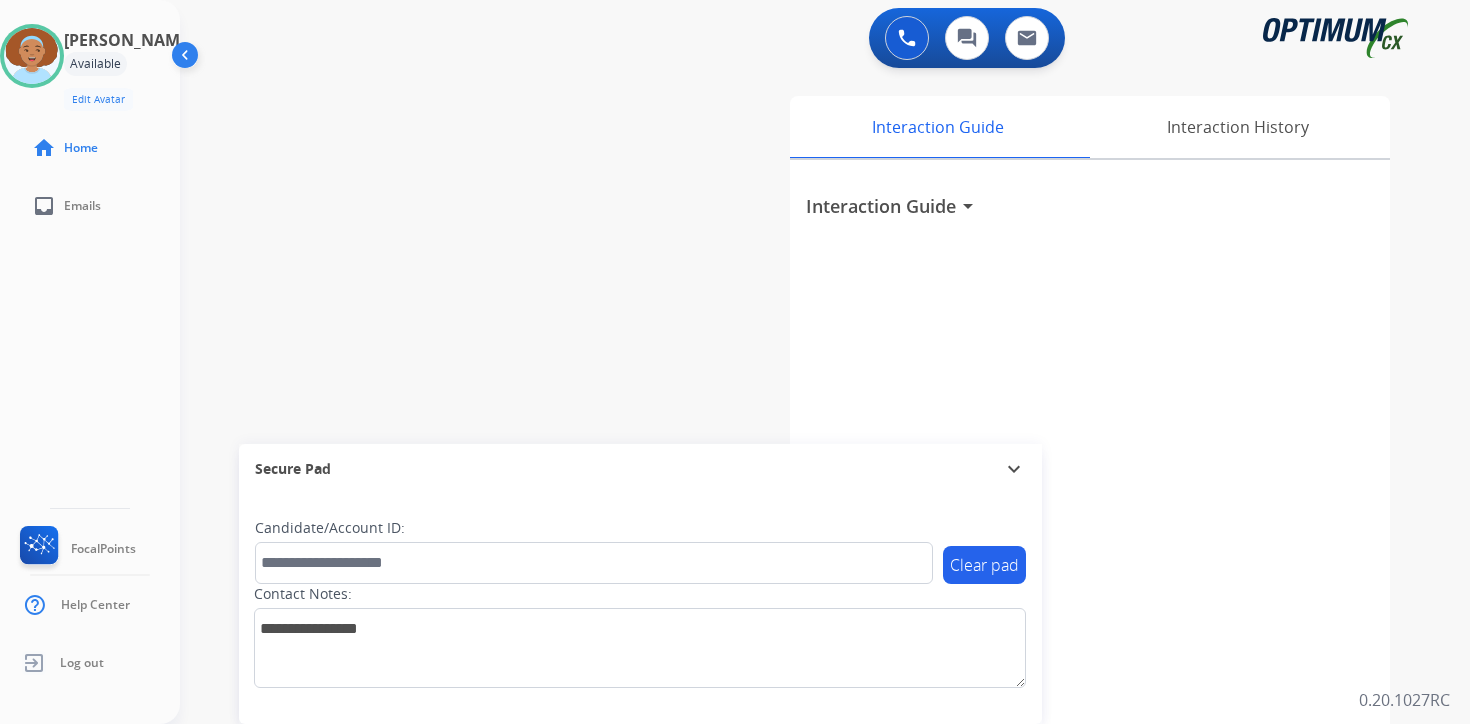 click on "0 Voice Interactions  0  Chat Interactions   0  Email Interactions swap_horiz Break voice bridge close_fullscreen Connect 3-Way Call merge_type Separate 3-Way Call  Interaction Guide   Interaction History  Interaction Guide arrow_drop_down Secure Pad expand_more Clear pad Candidate/Account ID: Contact Notes:                  0.20.1027RC" at bounding box center (825, 362) 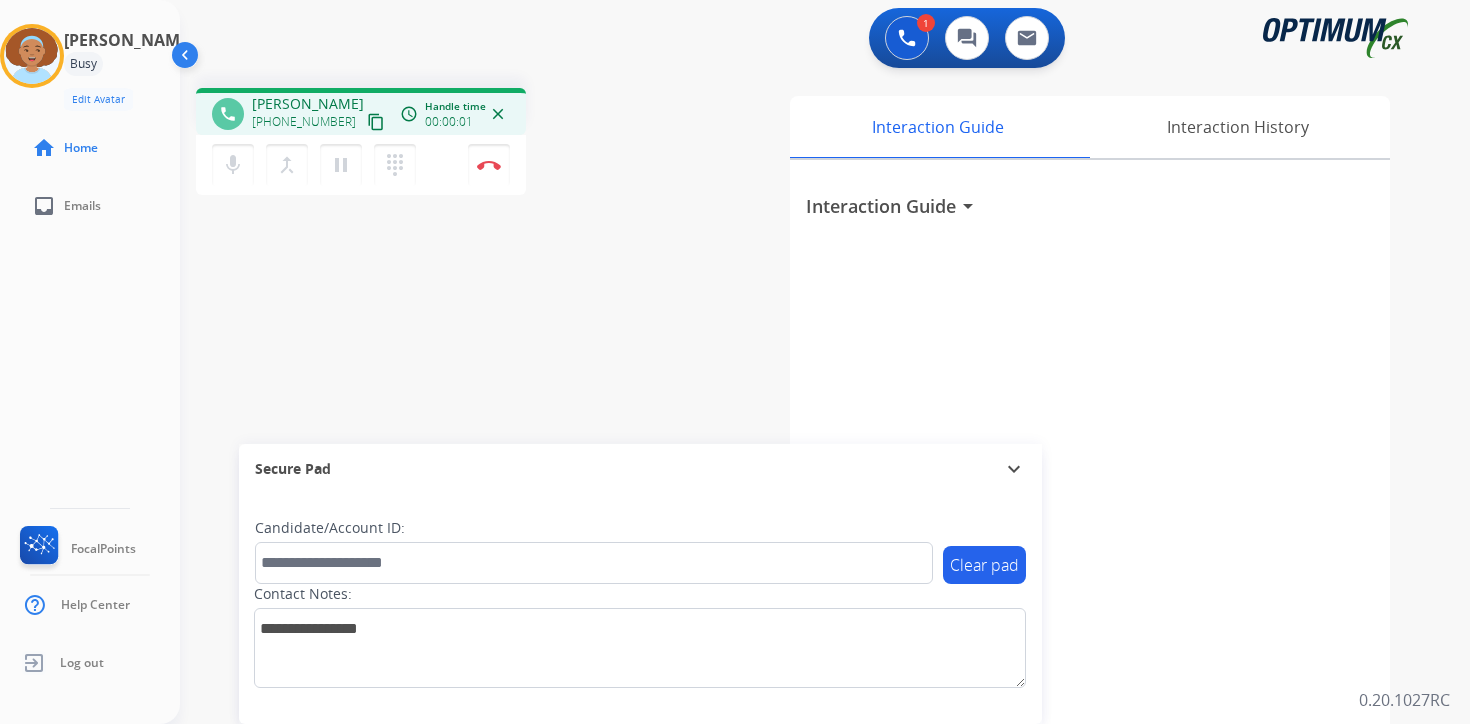 click on "content_copy" at bounding box center (376, 122) 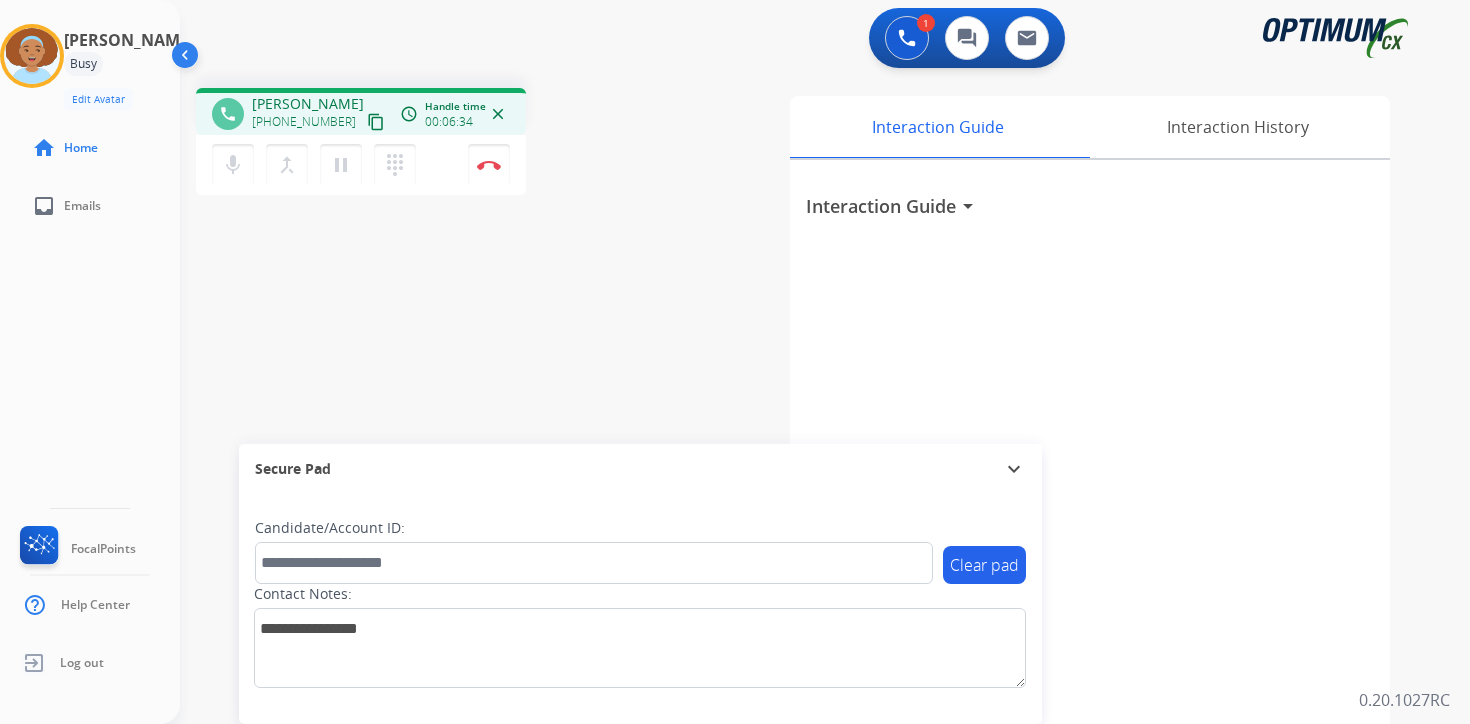 click on "1 Voice Interactions  0  Chat Interactions   0  Email Interactions phone [PERSON_NAME] [PHONE_NUMBER] content_copy access_time Call metrics Queue   00:08 Hold   00:00 Talk   06:35 Total   06:42 Handle time 00:06:34 close mic Mute merge_type Bridge pause Hold dialpad Dialpad Disconnect swap_horiz Break voice bridge close_fullscreen Connect 3-Way Call merge_type Separate 3-Way Call  Interaction Guide   Interaction History  Interaction Guide arrow_drop_down Secure Pad expand_more Clear pad Candidate/Account ID: Contact Notes:                  0.20.1027RC" at bounding box center [825, 362] 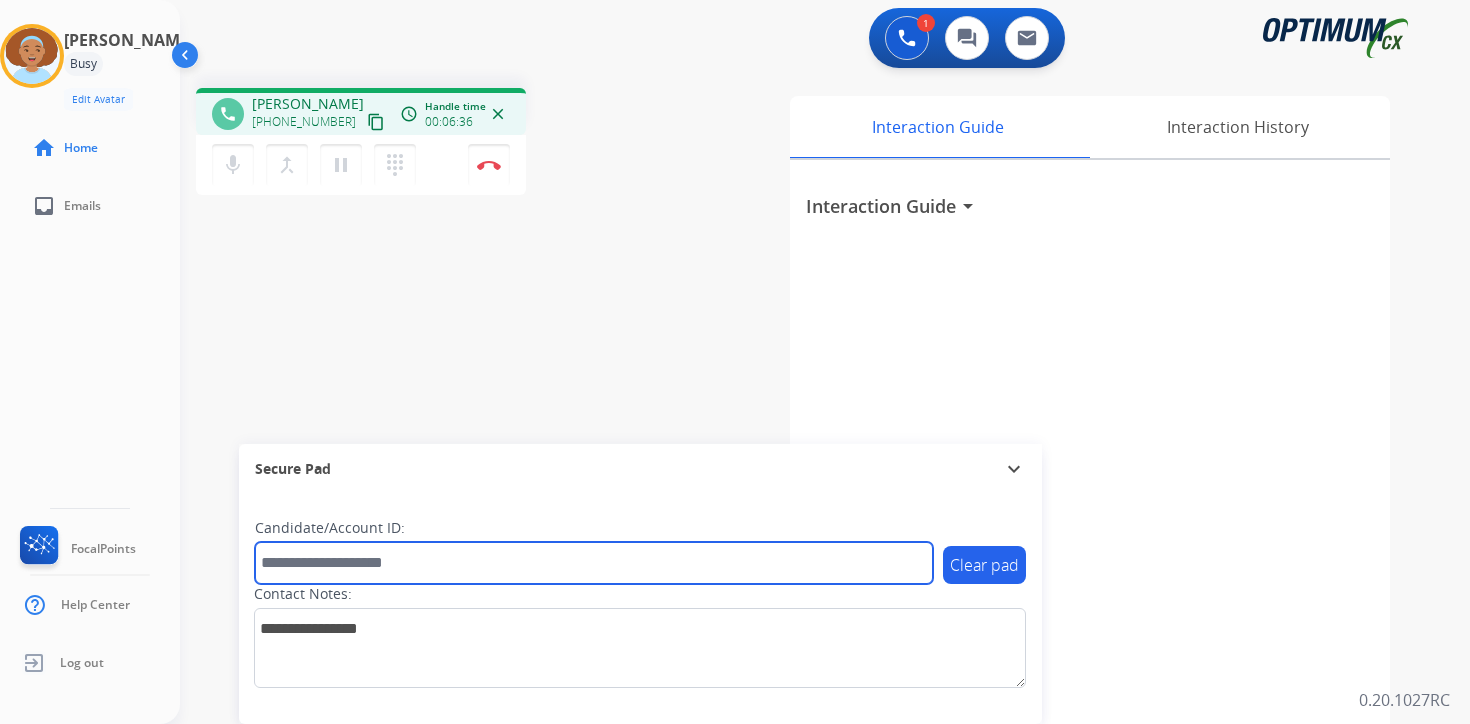 click at bounding box center (594, 563) 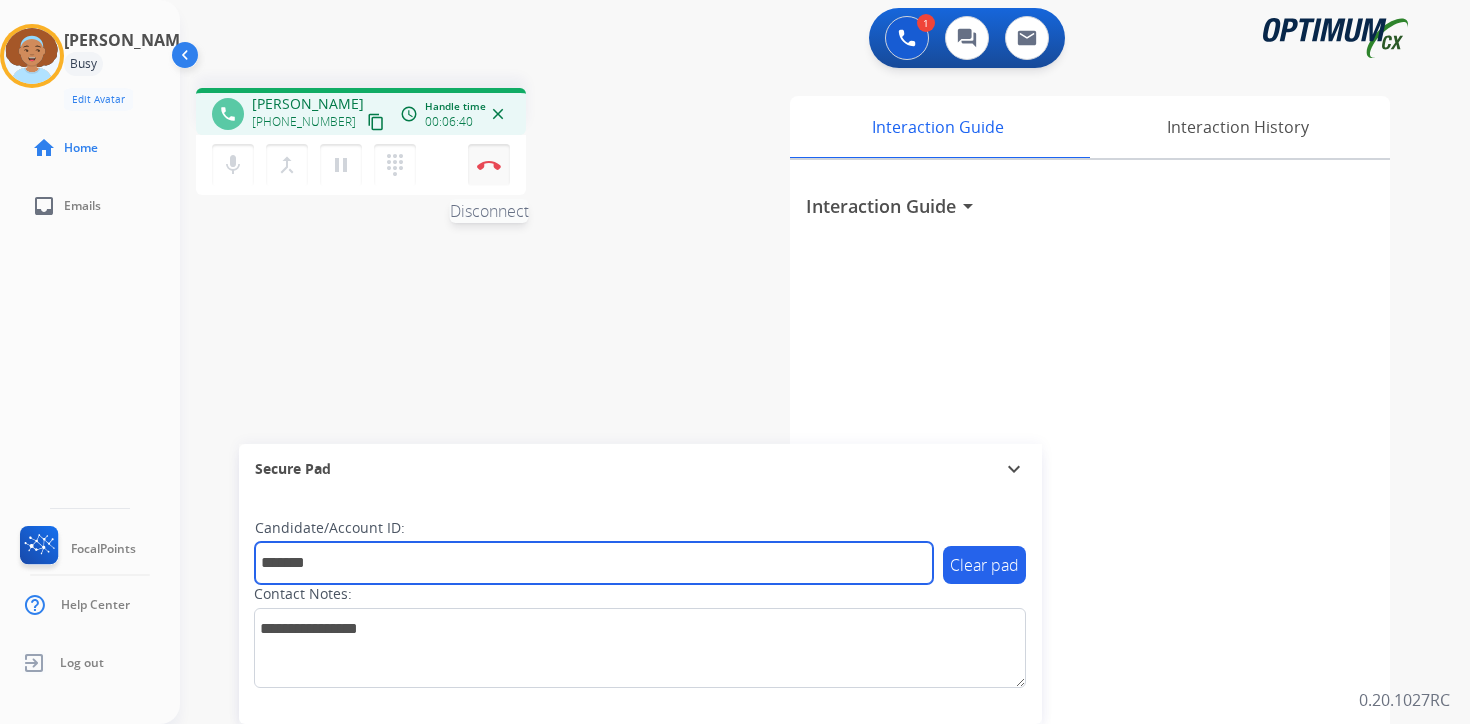 type on "*******" 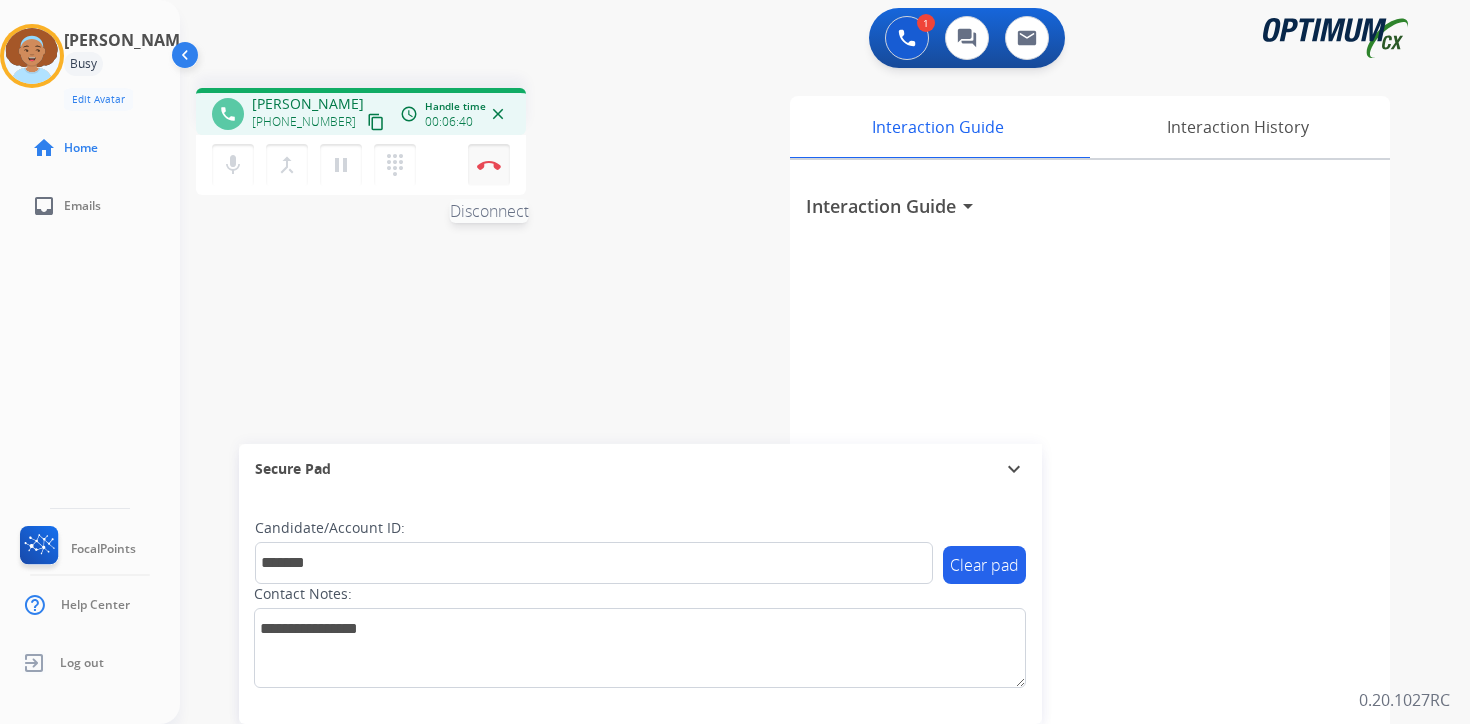 click at bounding box center [489, 165] 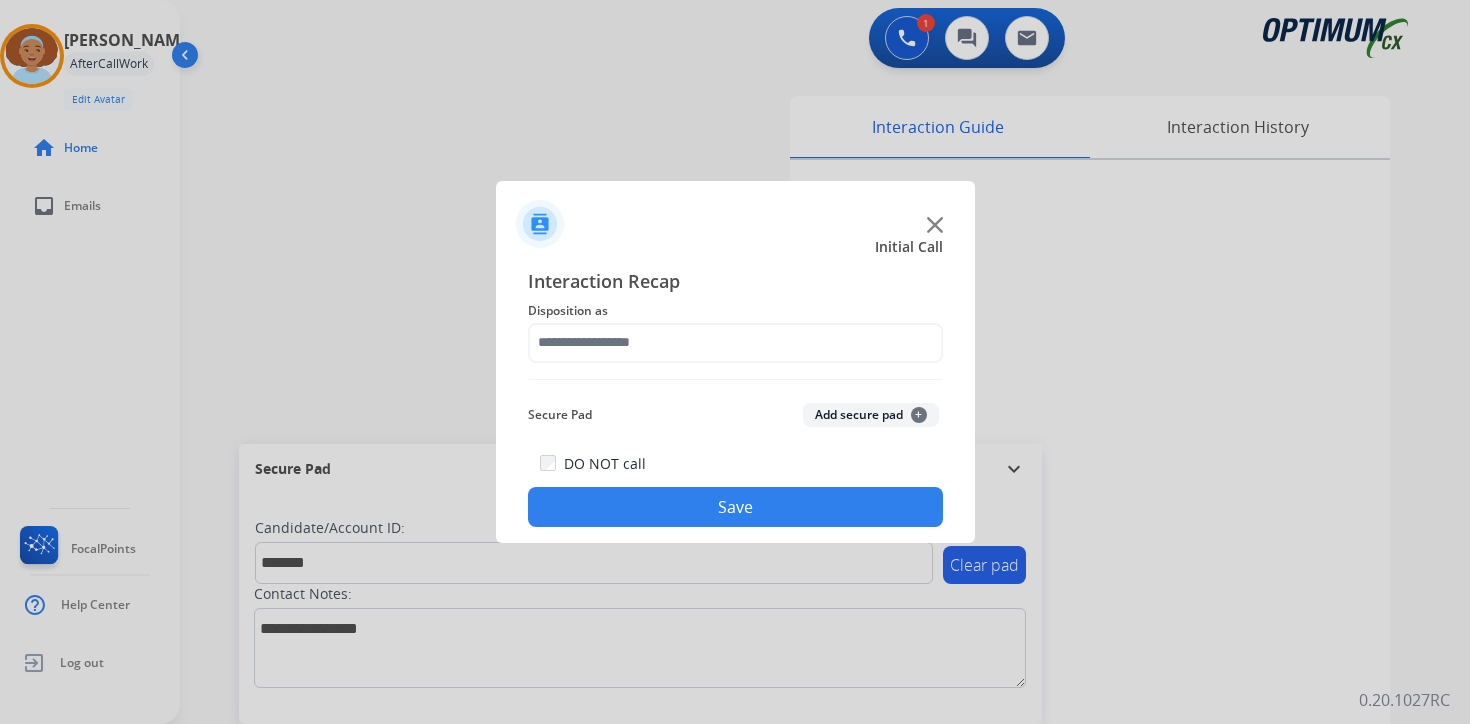 click on "+" 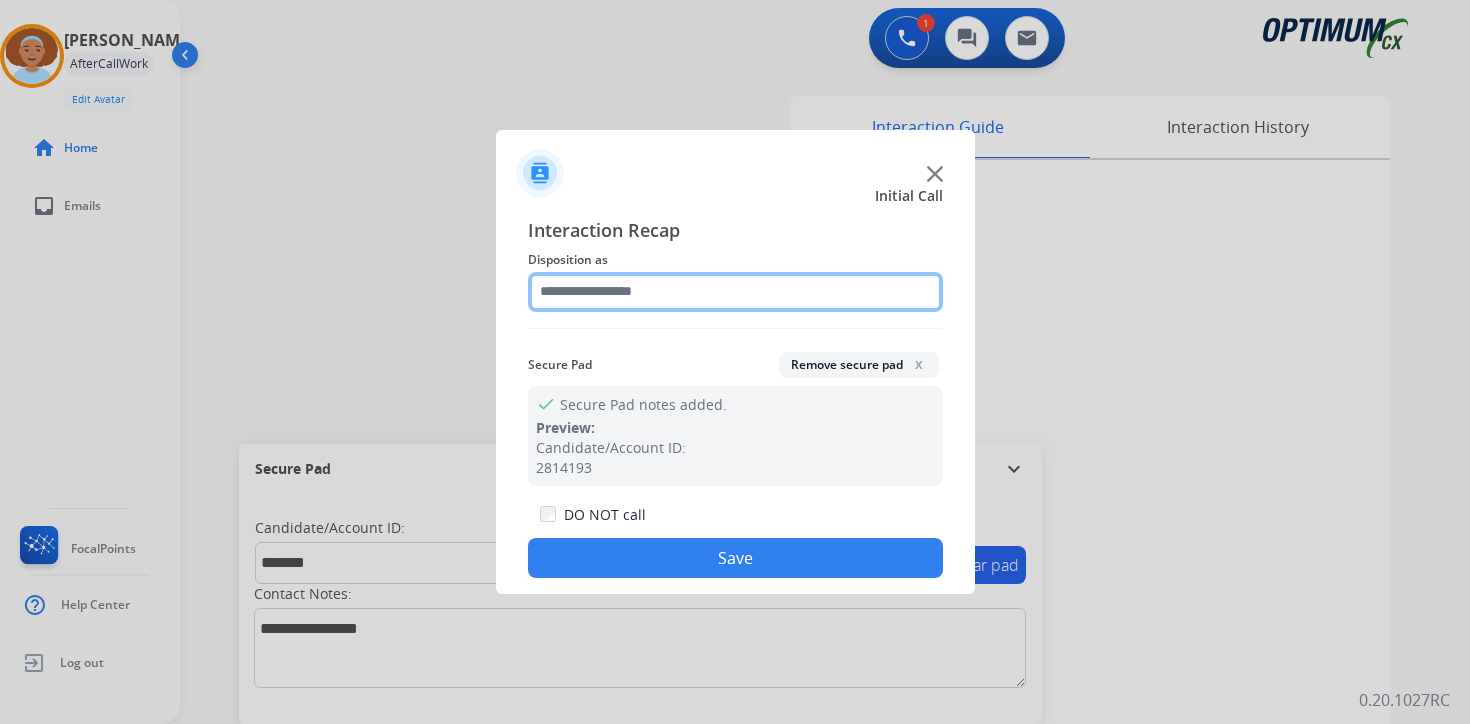 click 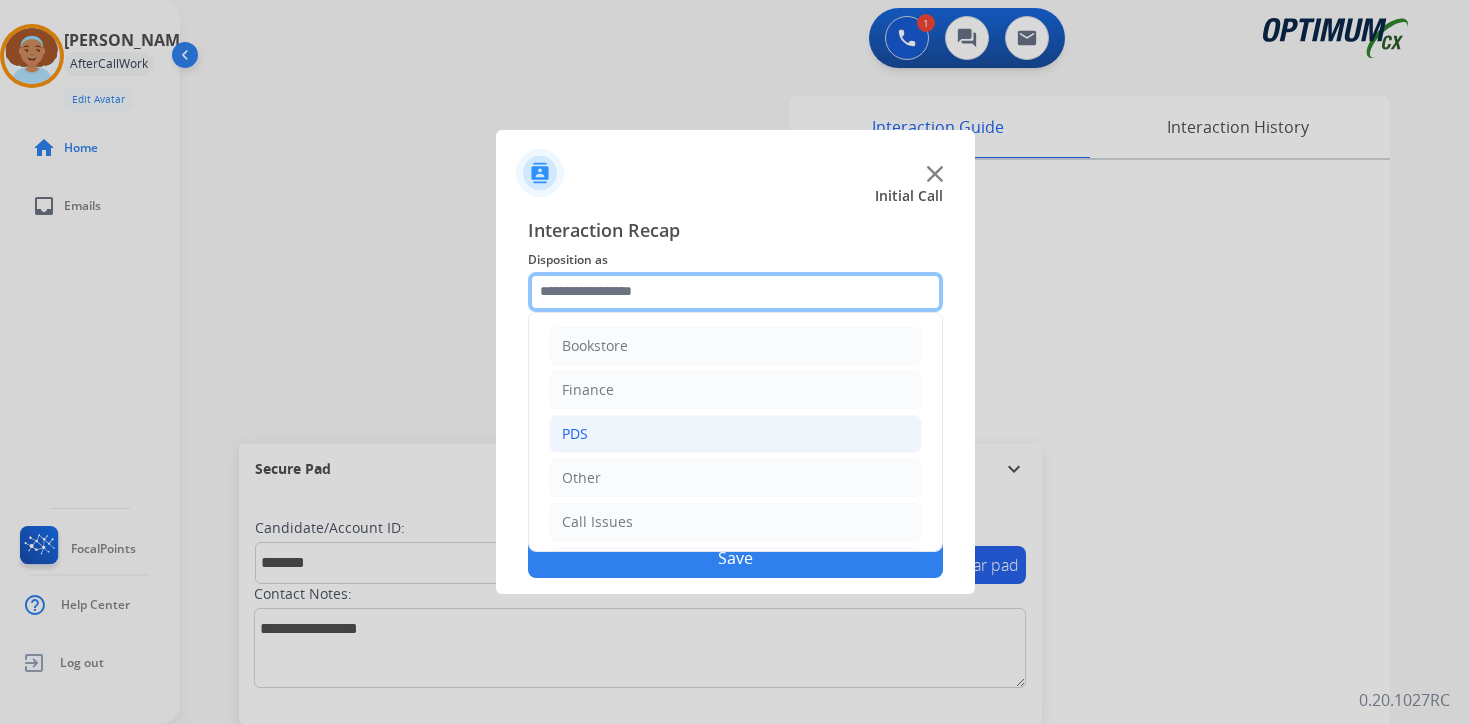scroll, scrollTop: 136, scrollLeft: 0, axis: vertical 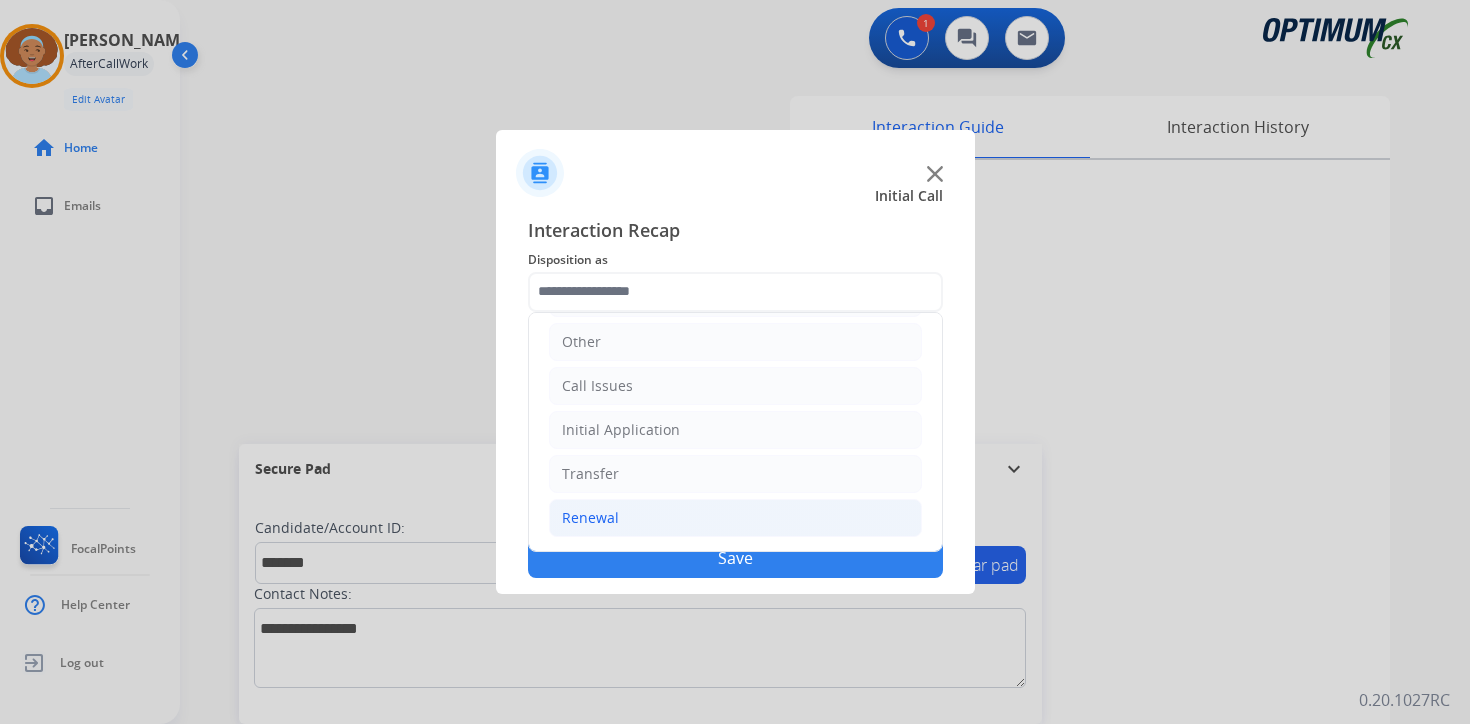 click on "Renewal" 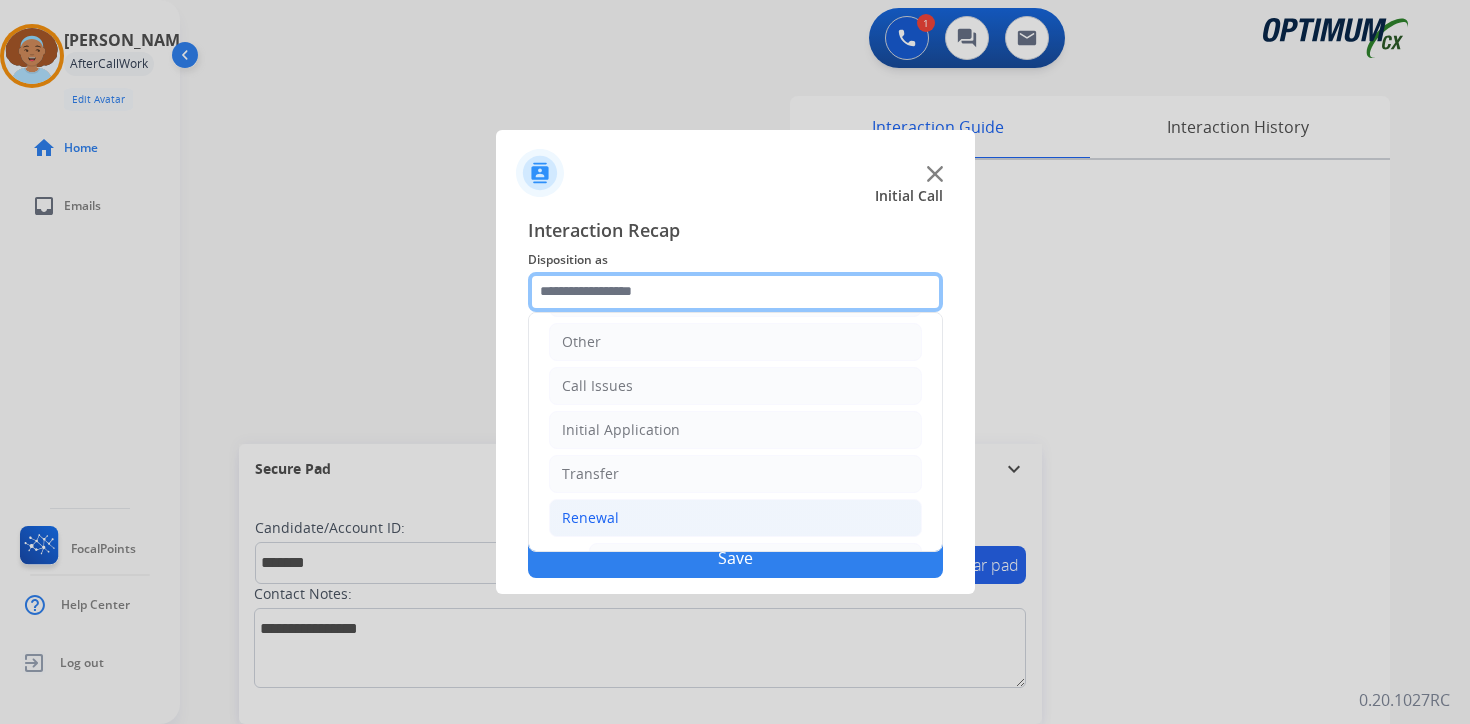 scroll, scrollTop: 469, scrollLeft: 0, axis: vertical 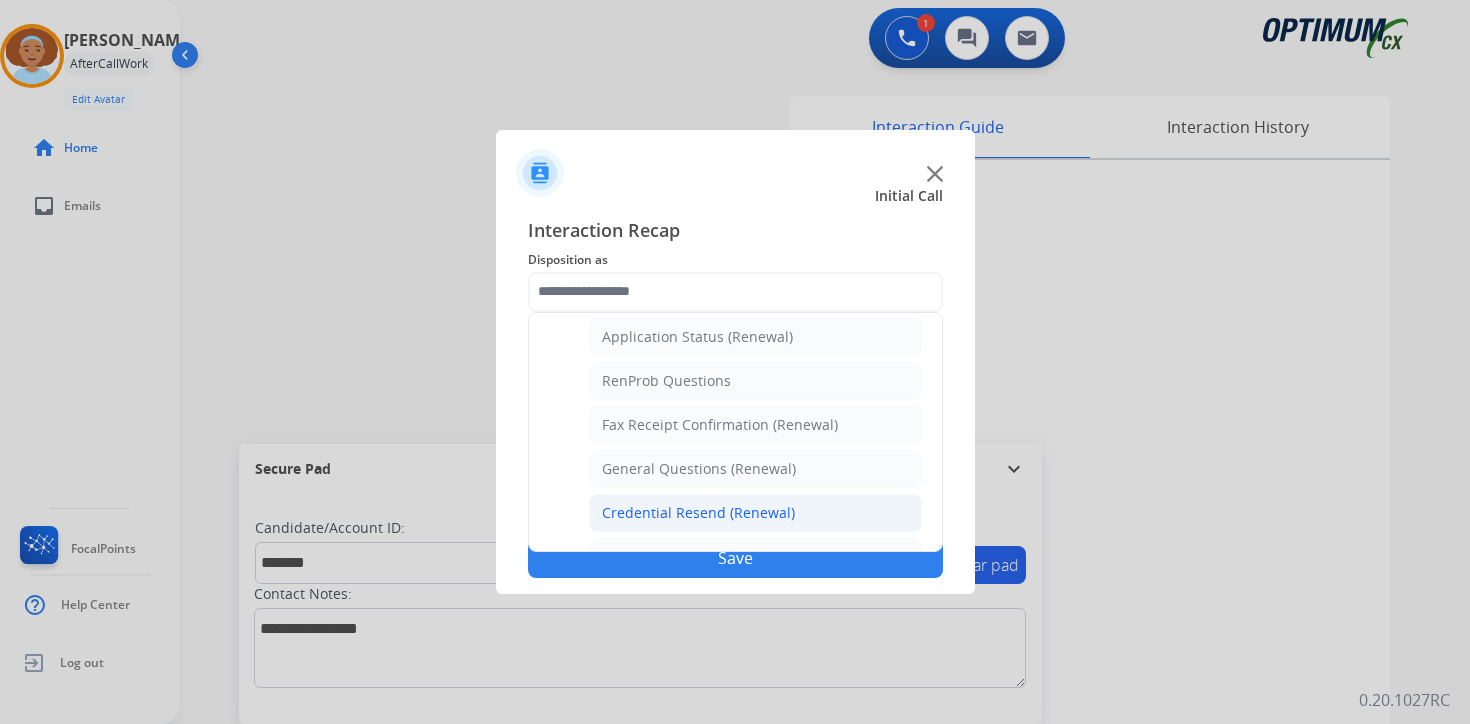 click on "Credential Resend (Renewal)" 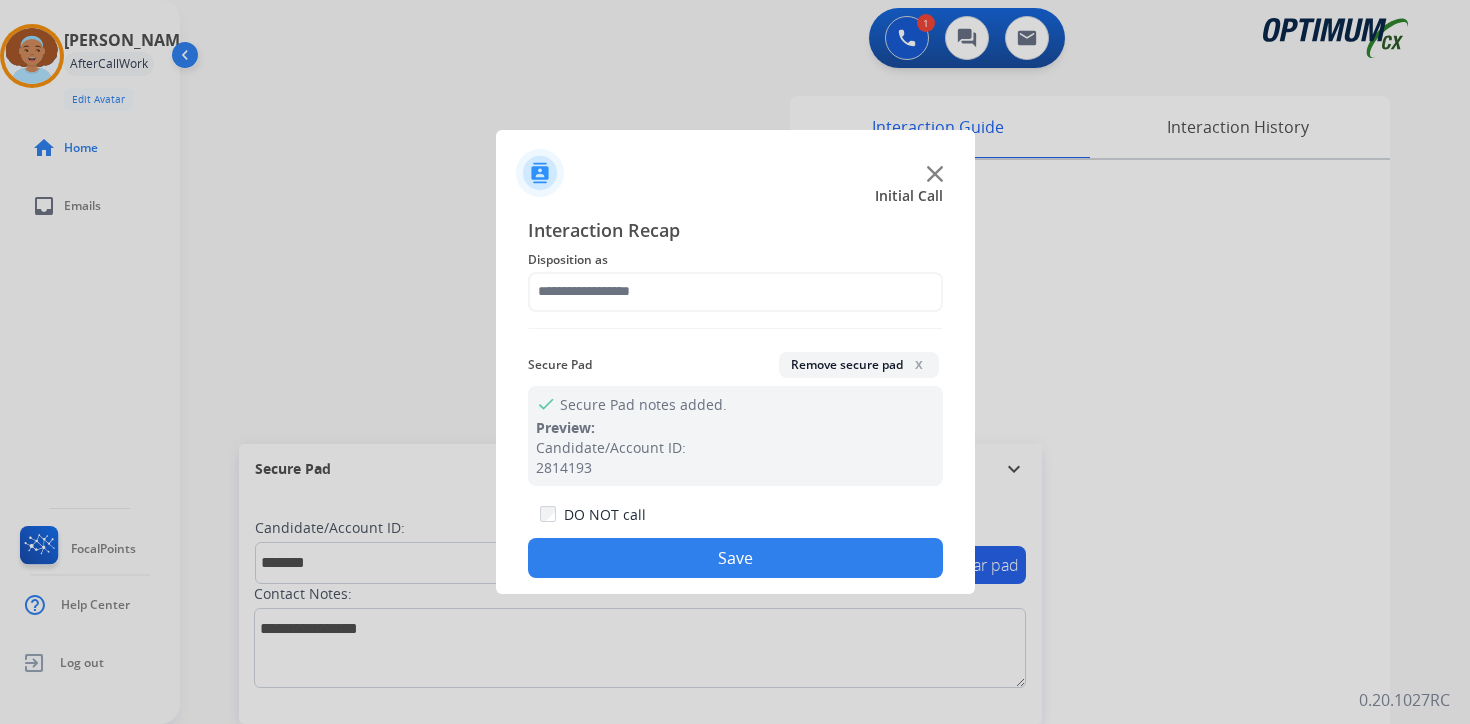 type on "**********" 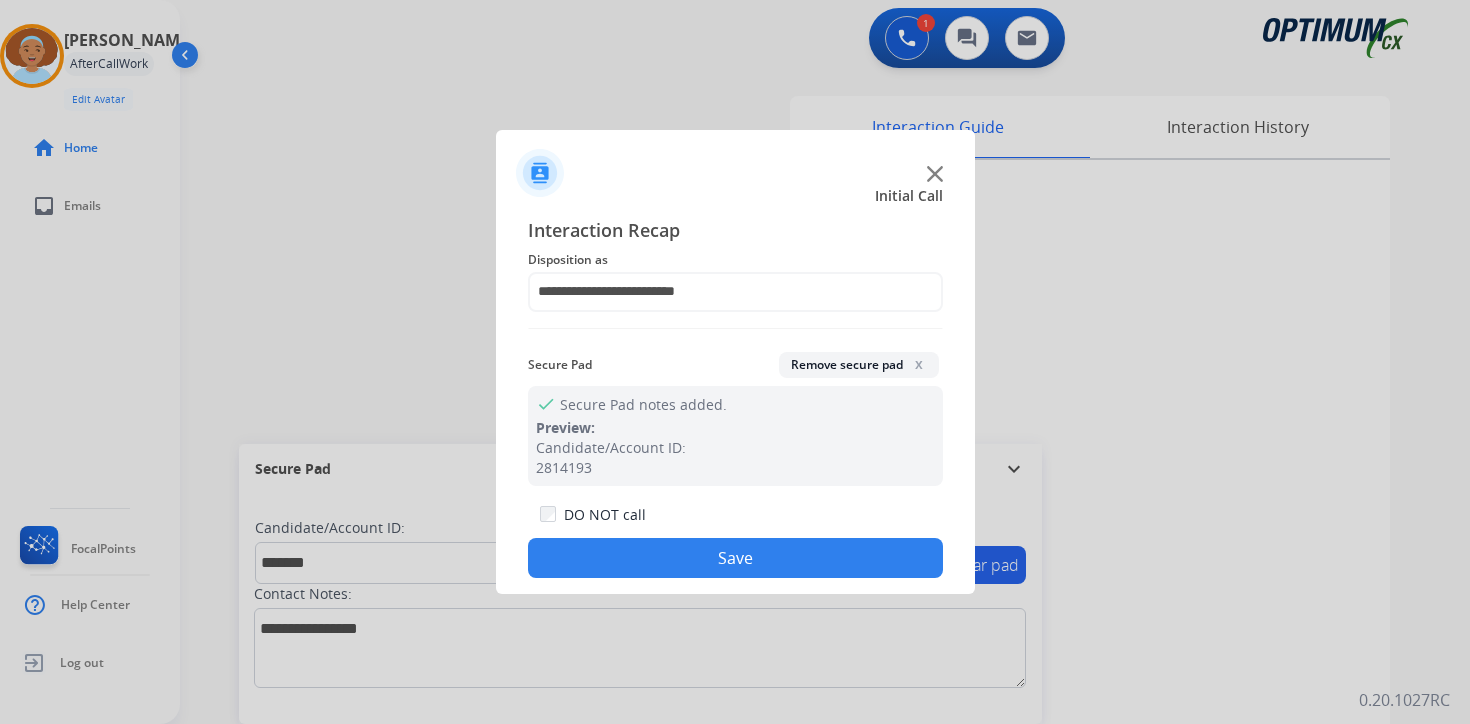 click on "Save" 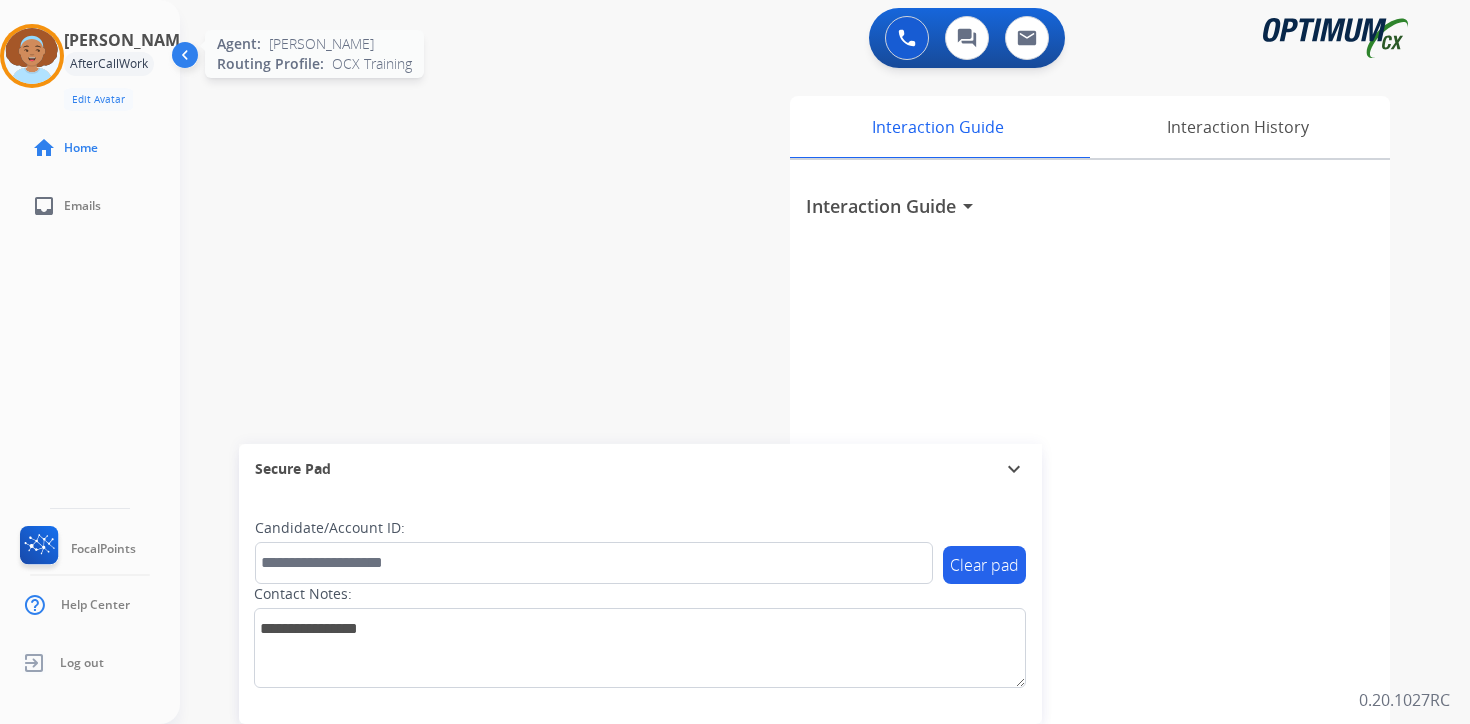 click at bounding box center (32, 56) 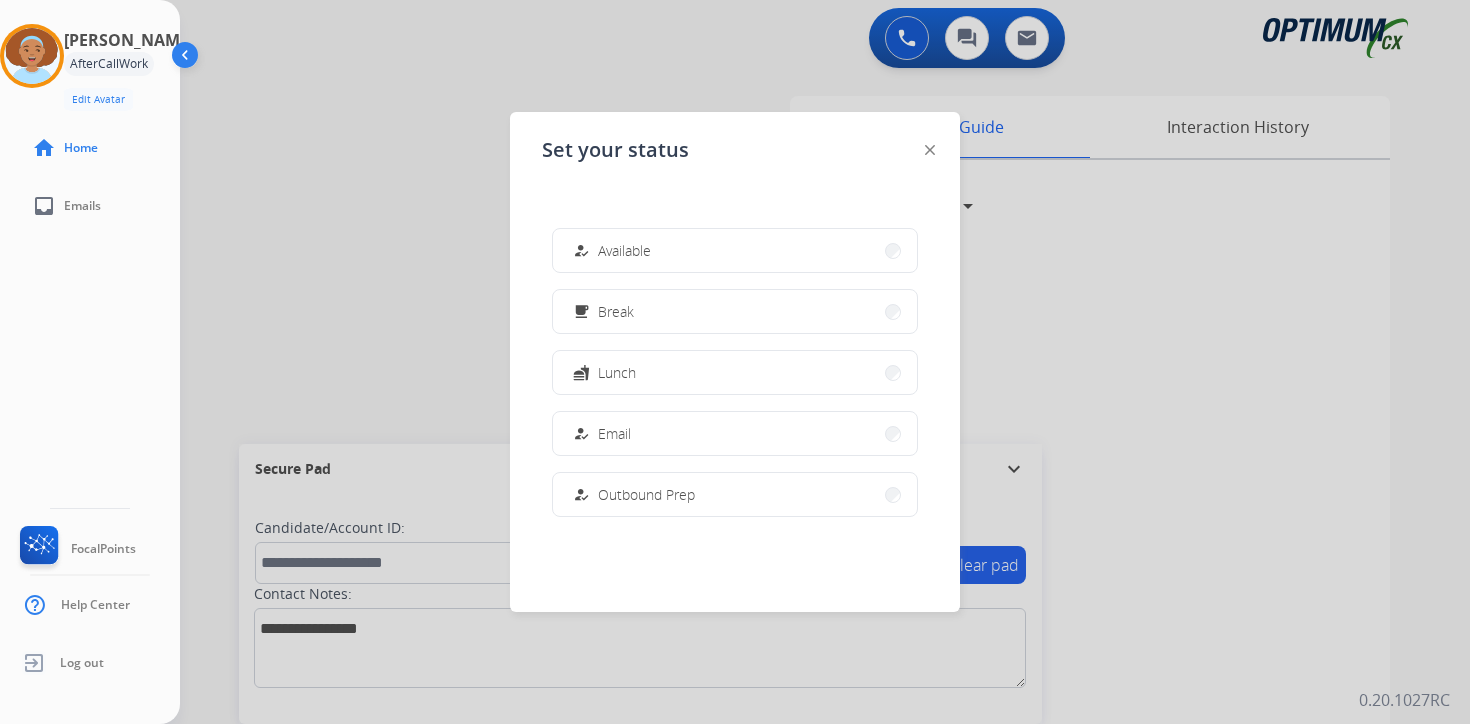 scroll, scrollTop: 499, scrollLeft: 0, axis: vertical 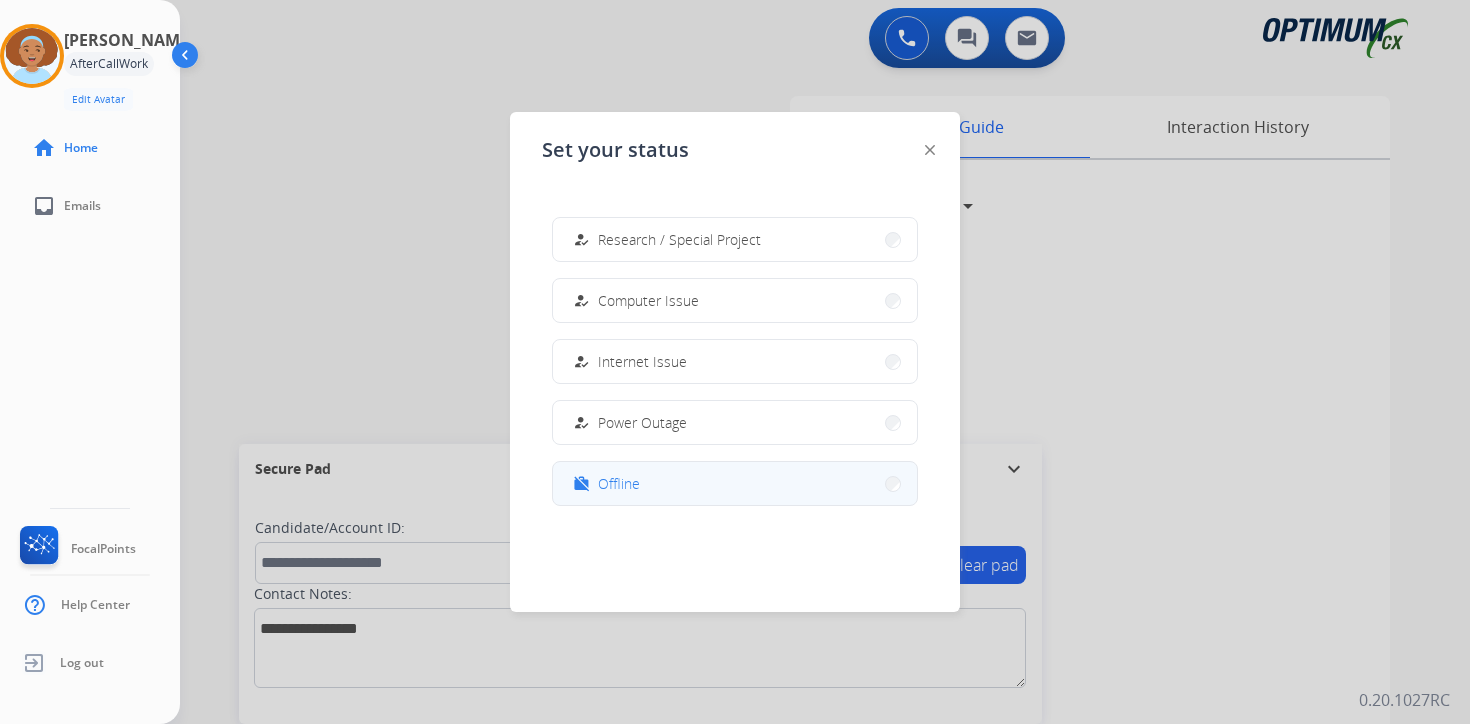 click on "work_off Offline" at bounding box center (735, 483) 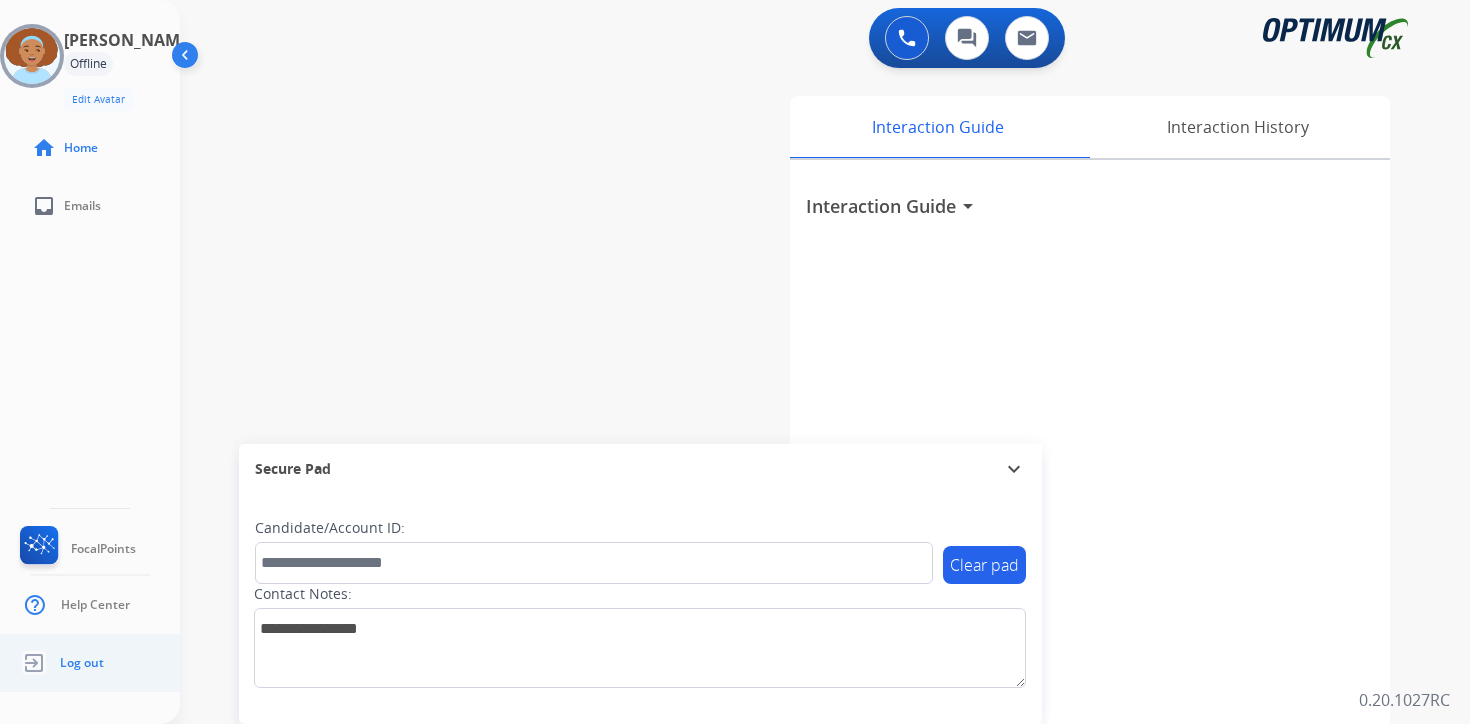 click on "Log out" 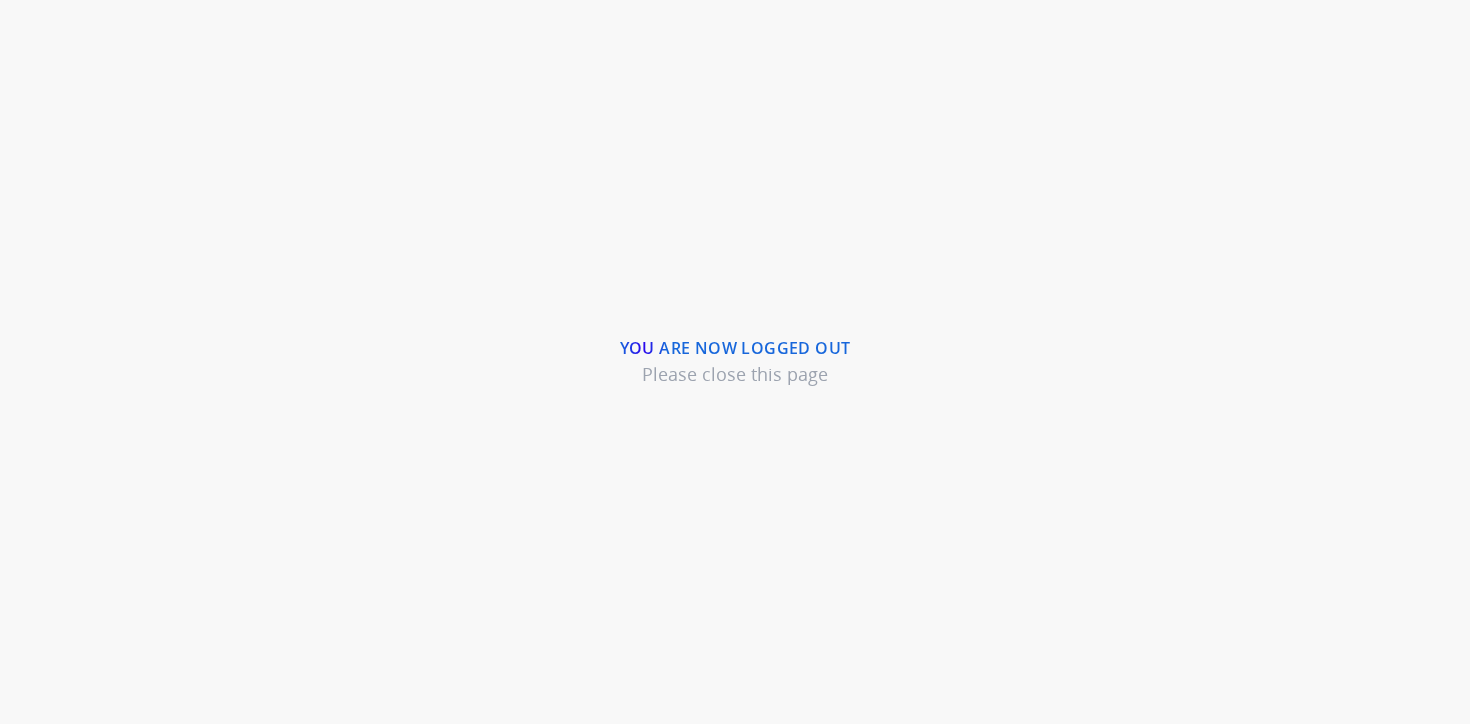scroll, scrollTop: 0, scrollLeft: 0, axis: both 